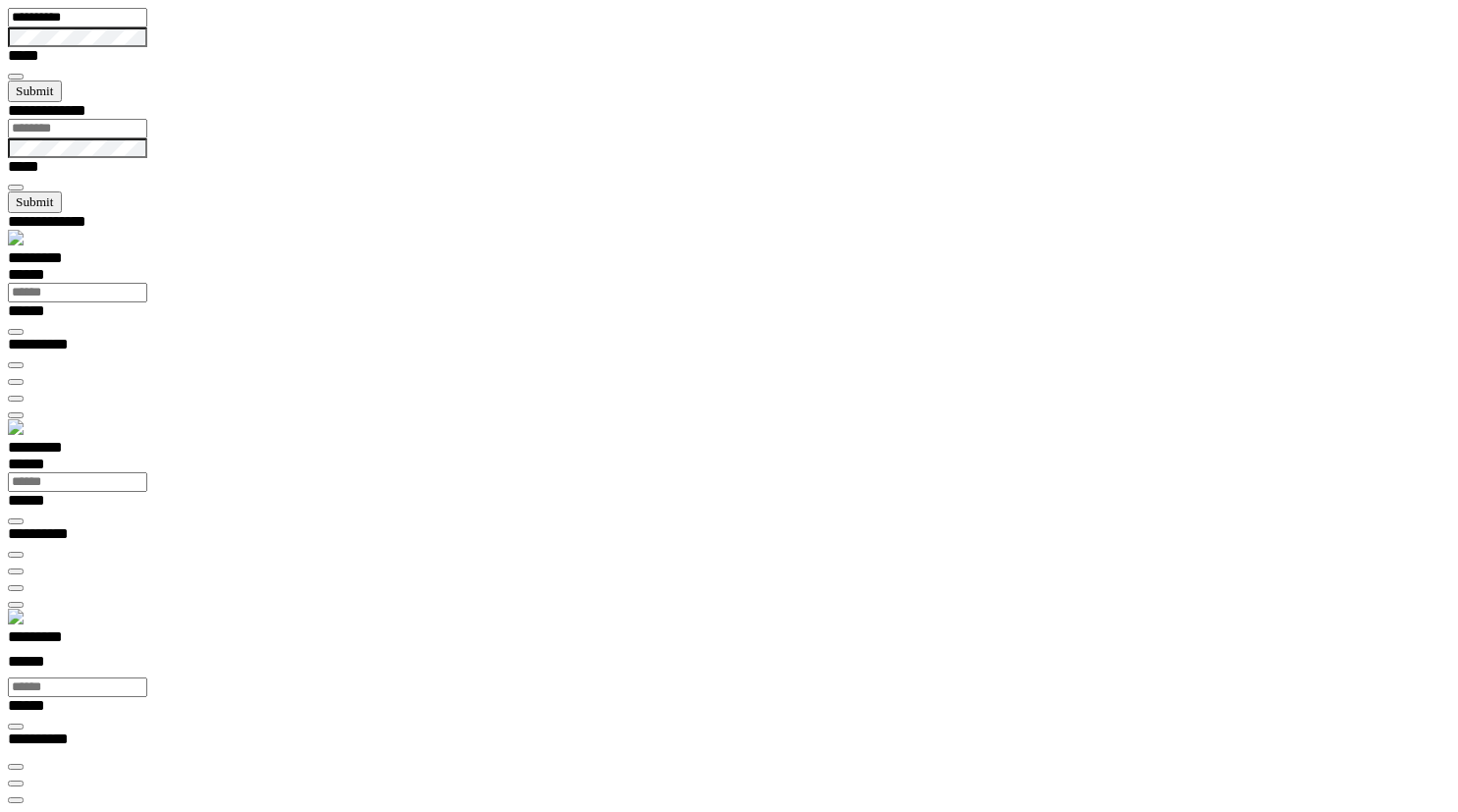 scroll, scrollTop: 0, scrollLeft: 0, axis: both 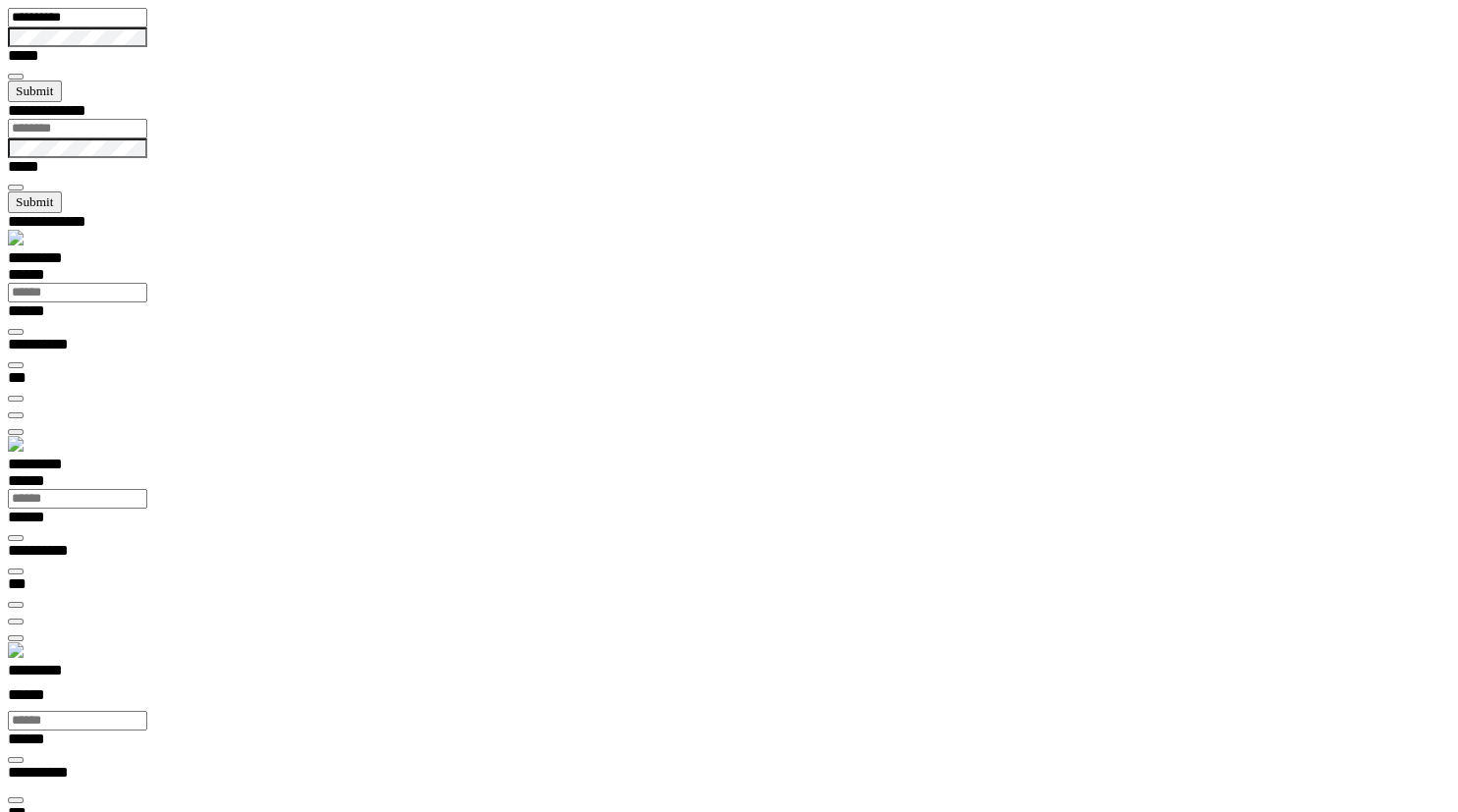 click on "*********" at bounding box center (56, 674) 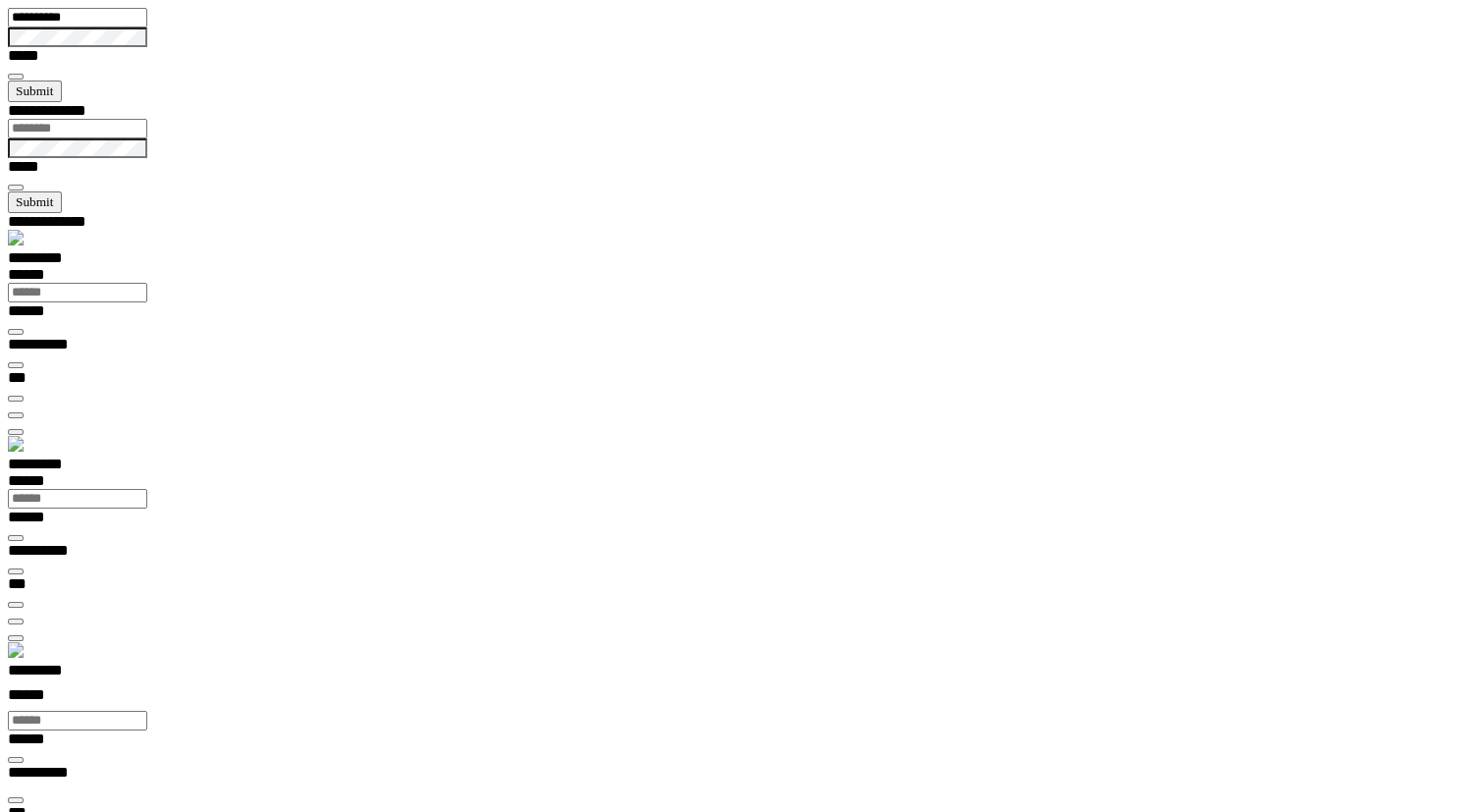 scroll, scrollTop: 0, scrollLeft: 0, axis: both 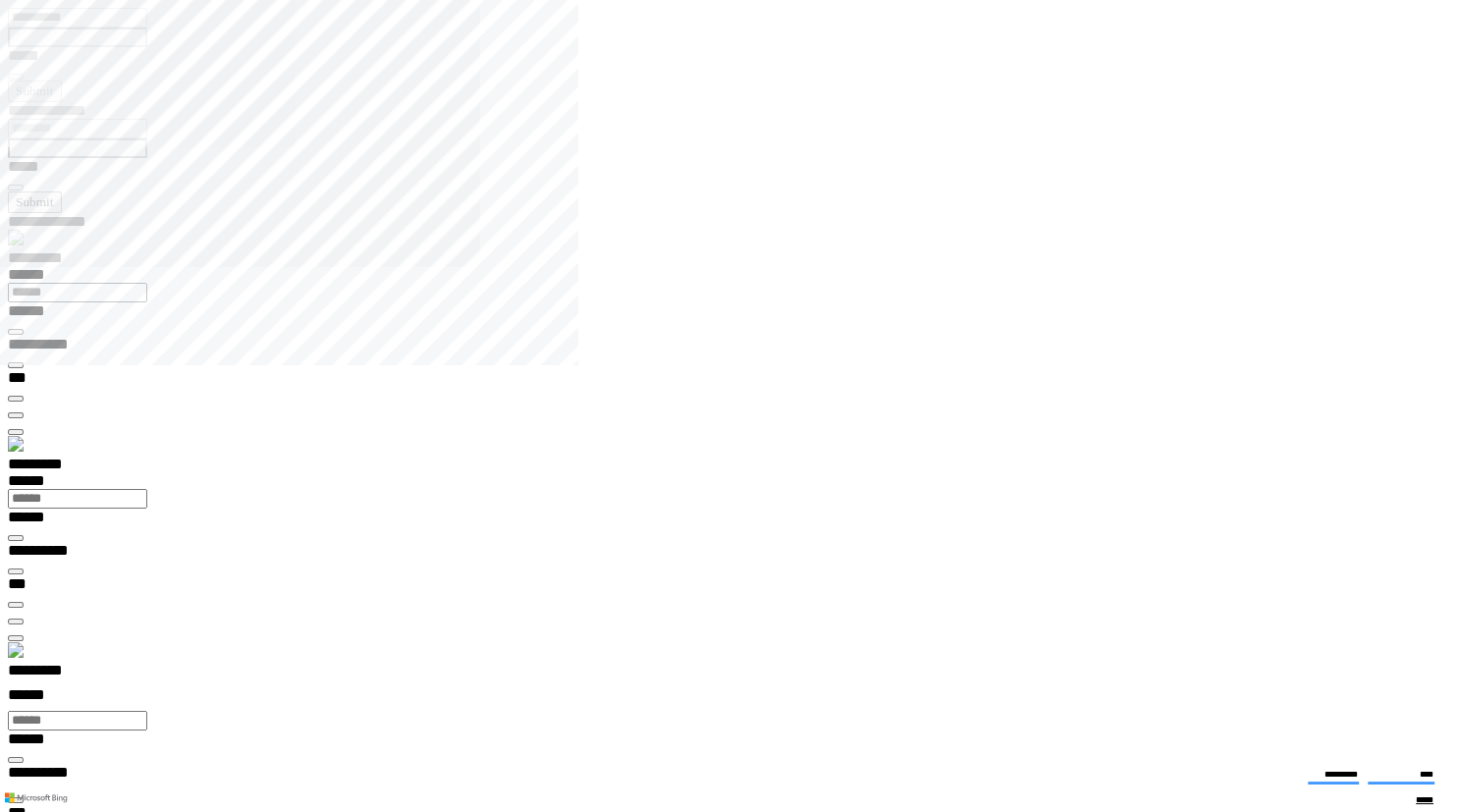 click at bounding box center [736, 13560] 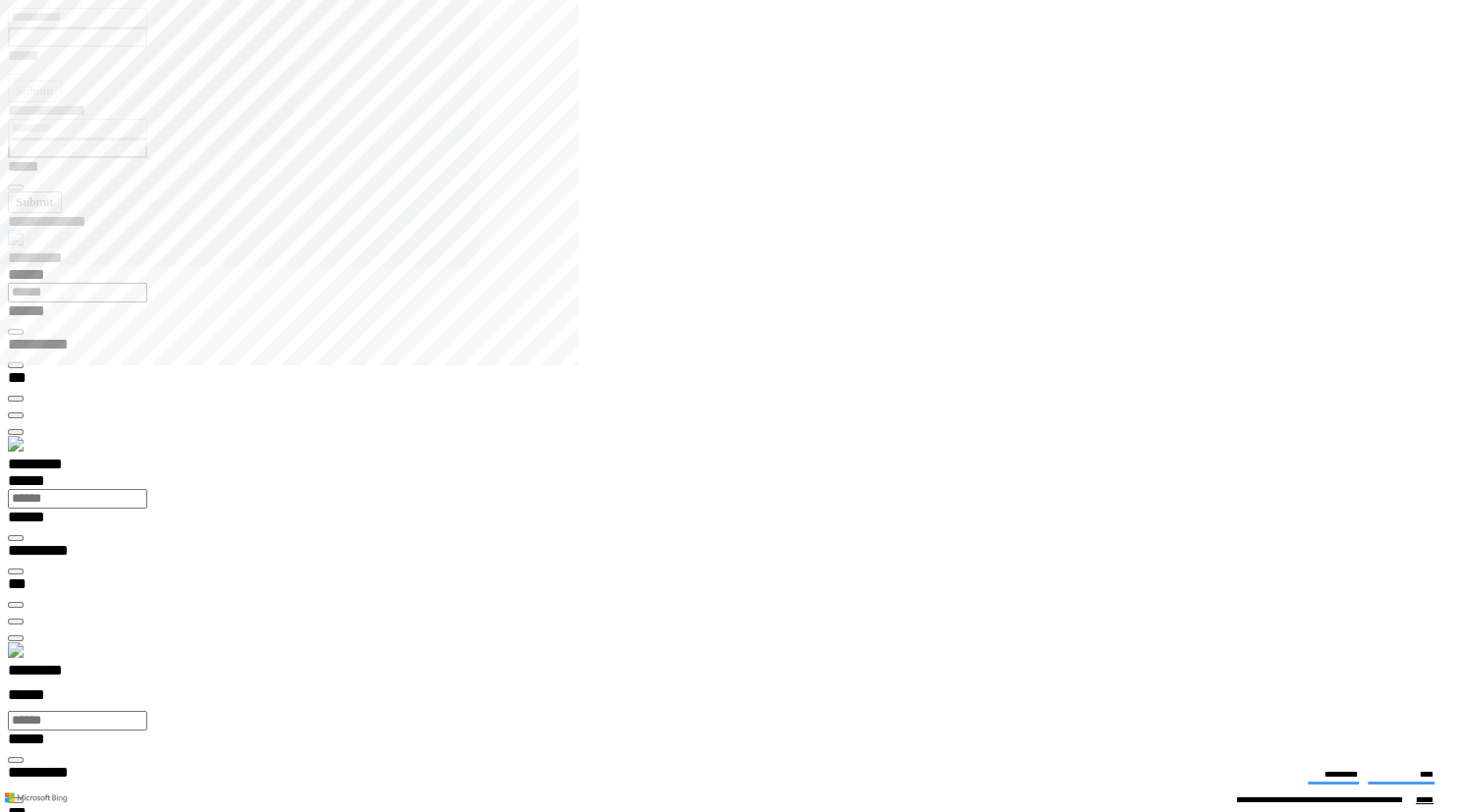 click on "*" at bounding box center (815, 17731) 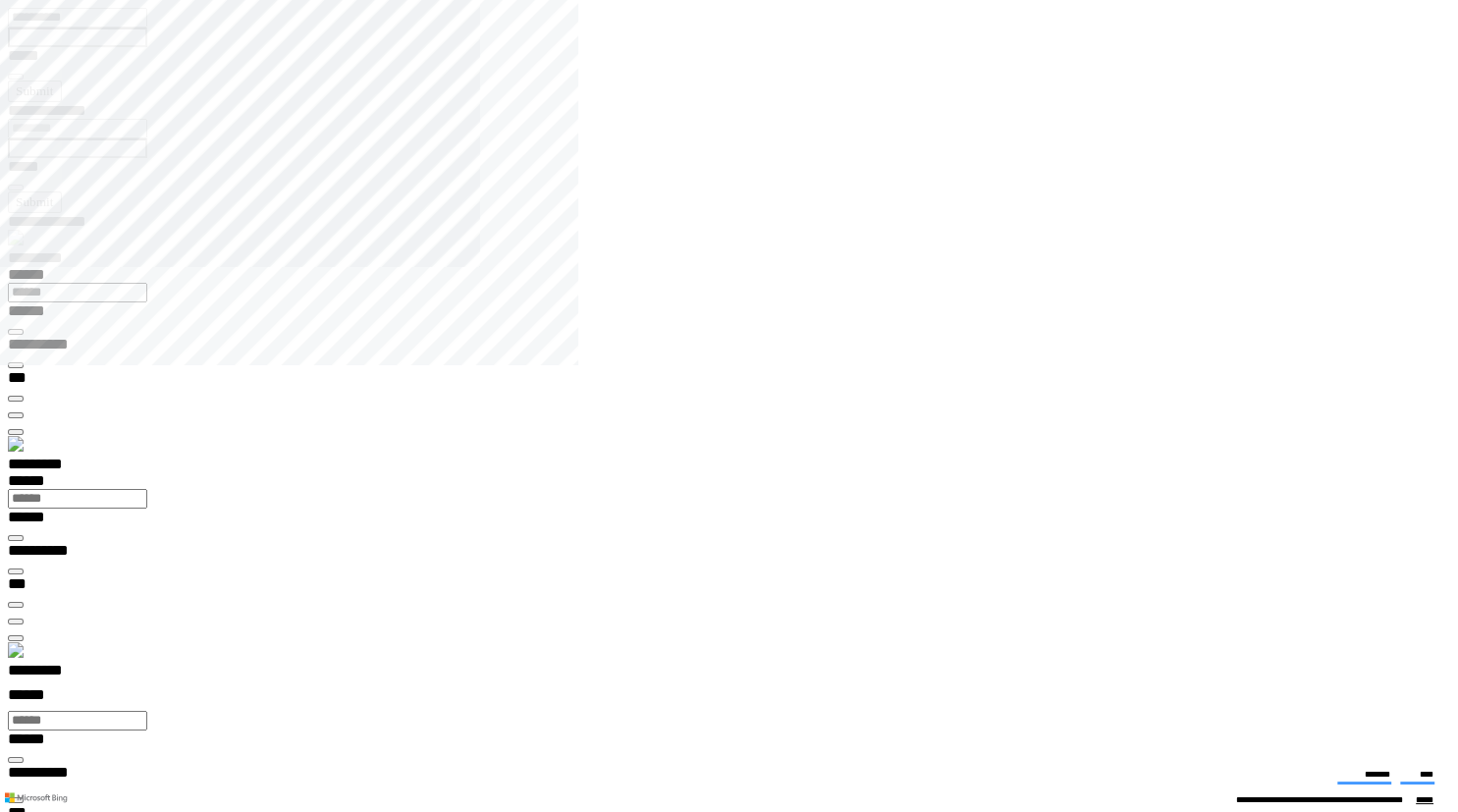 click at bounding box center (16, 13633) 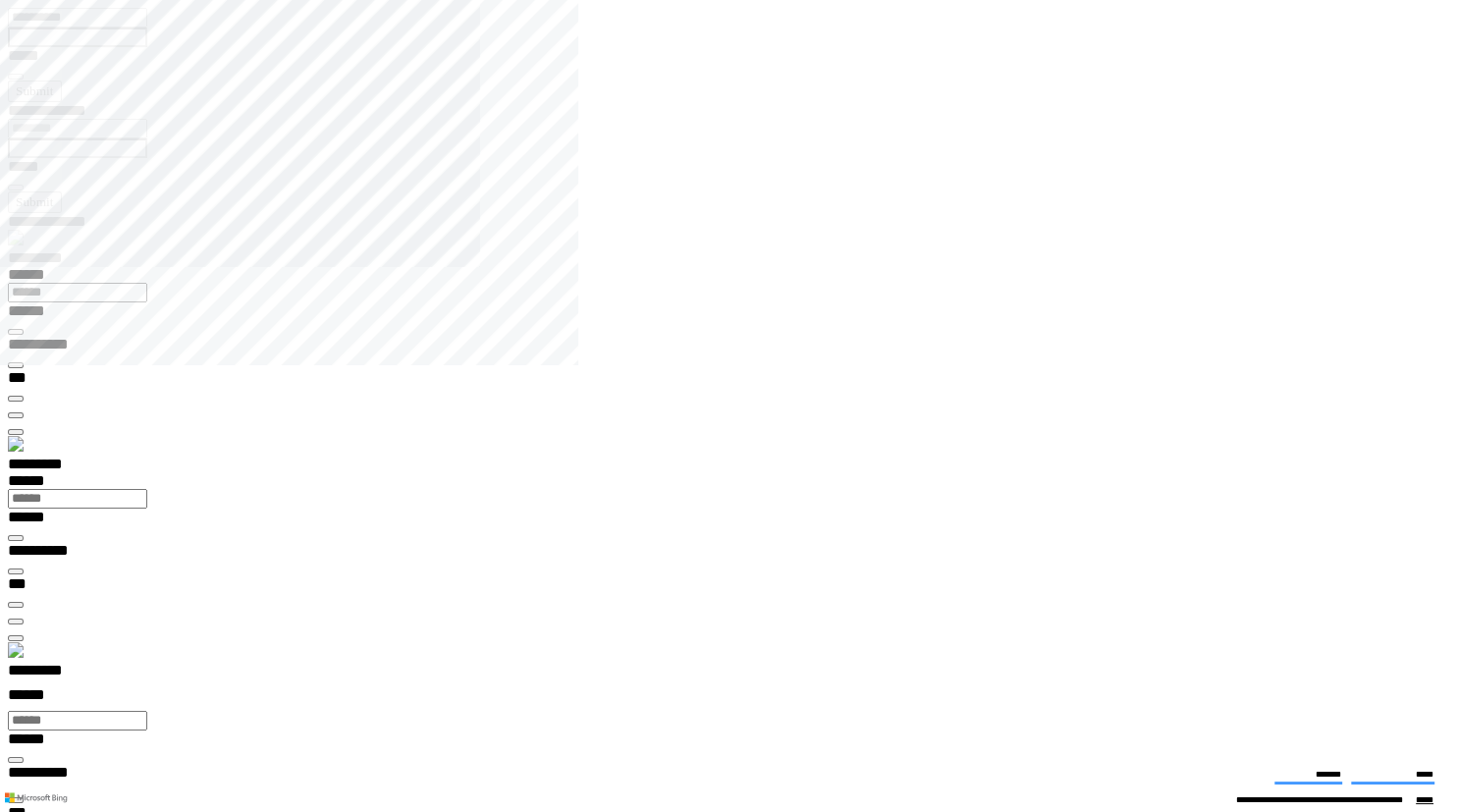 click on "**********" at bounding box center [69, 14207] 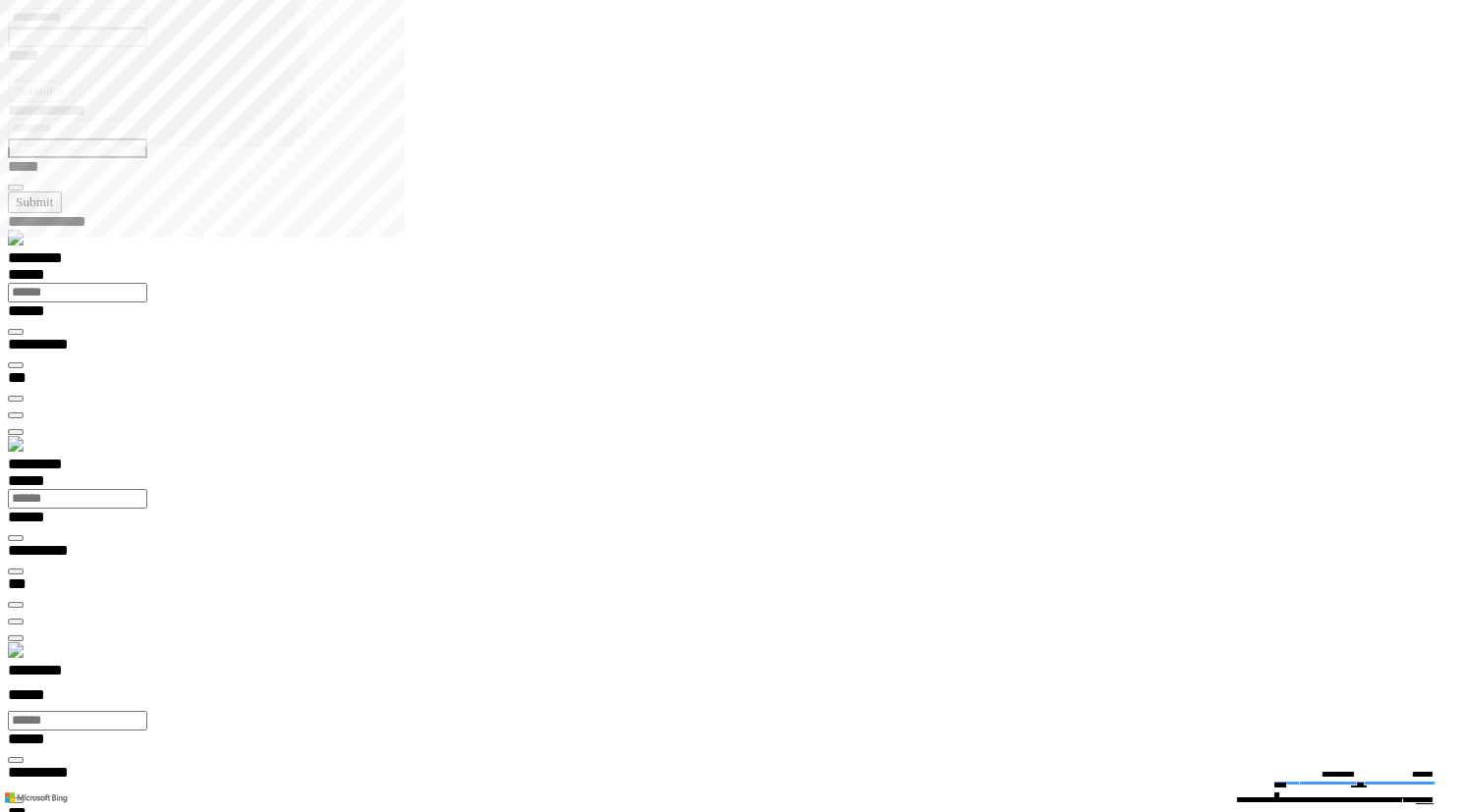 type on "**********" 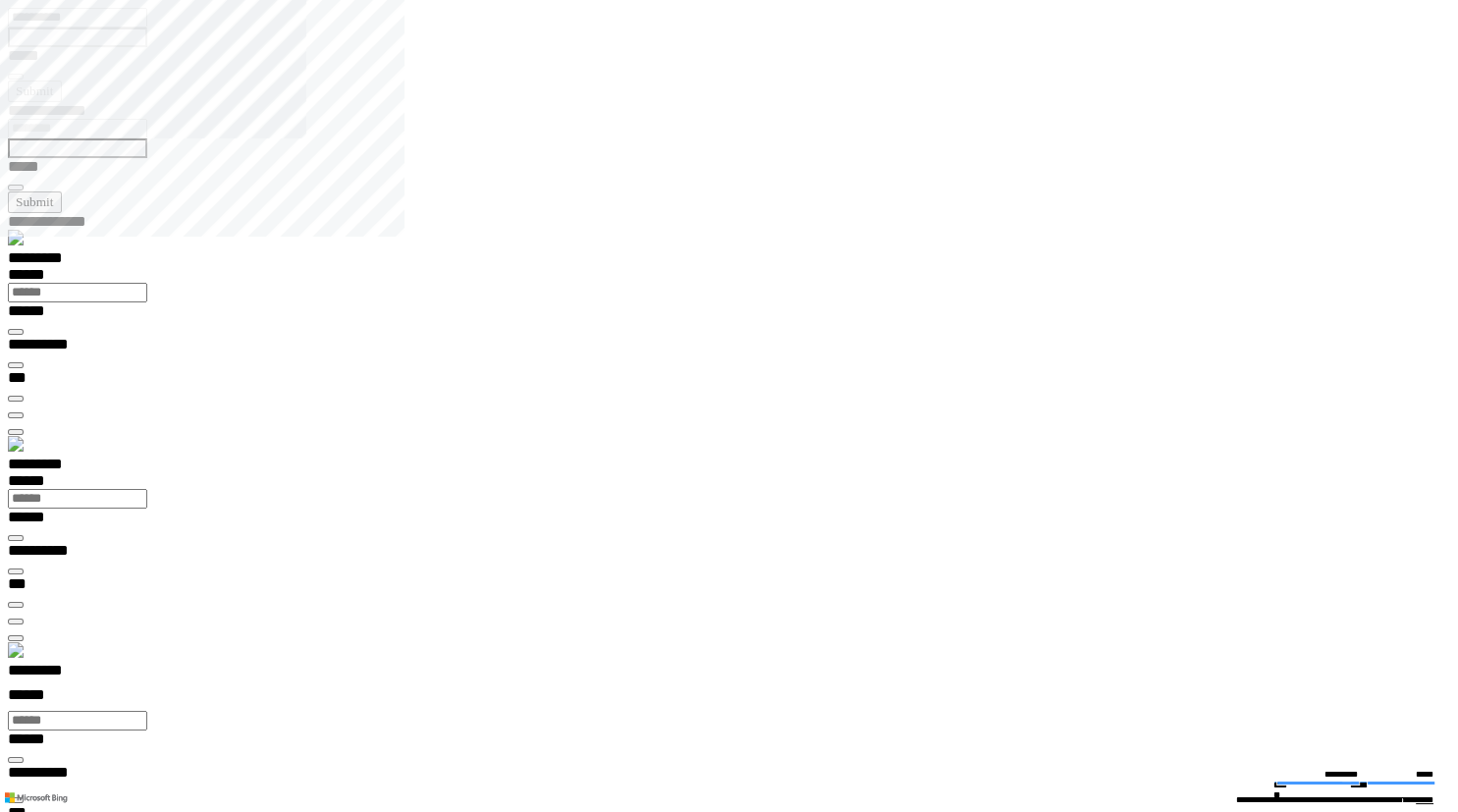 click on "**********" at bounding box center [736, 14931] 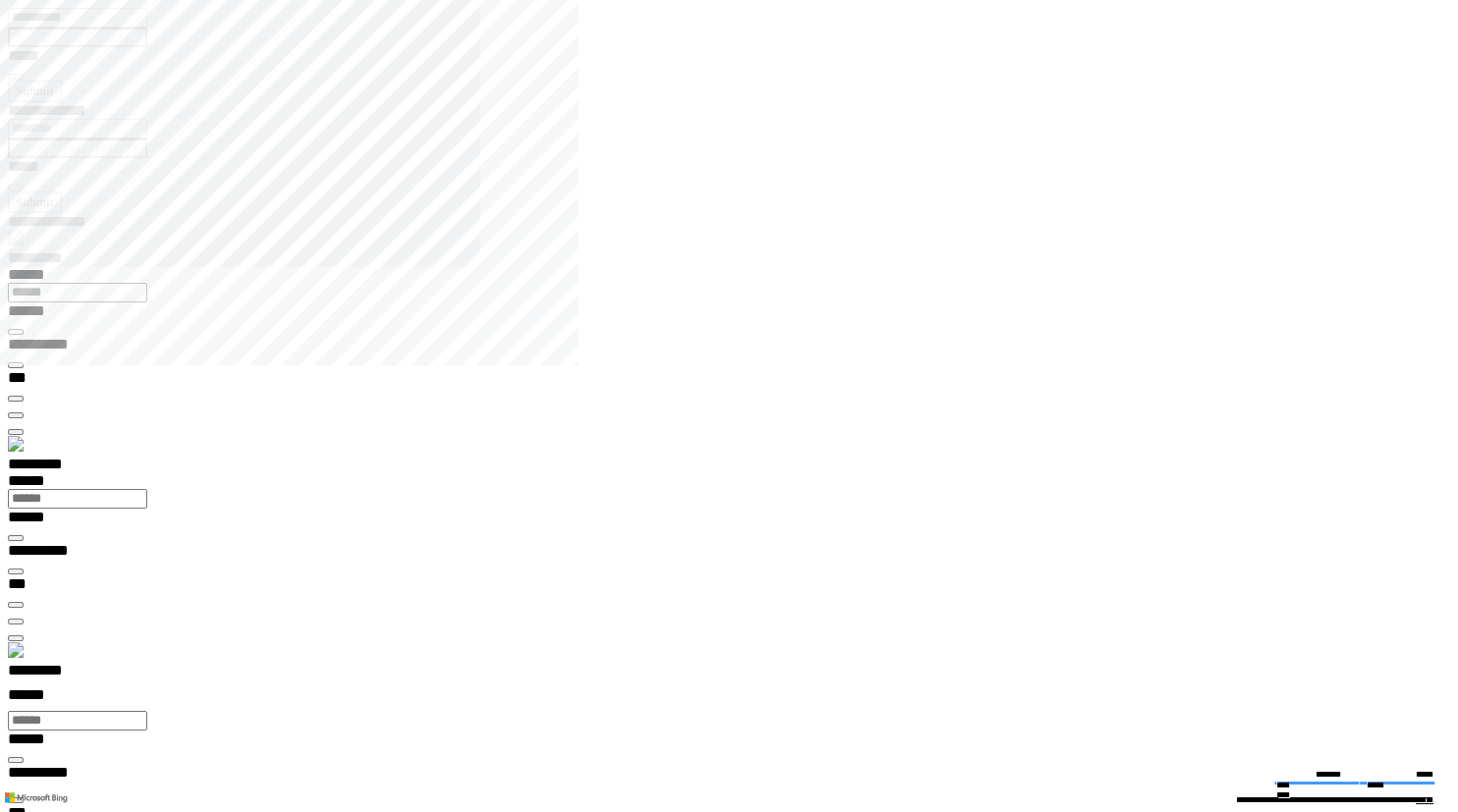 click on "**********" at bounding box center (442, 13936) 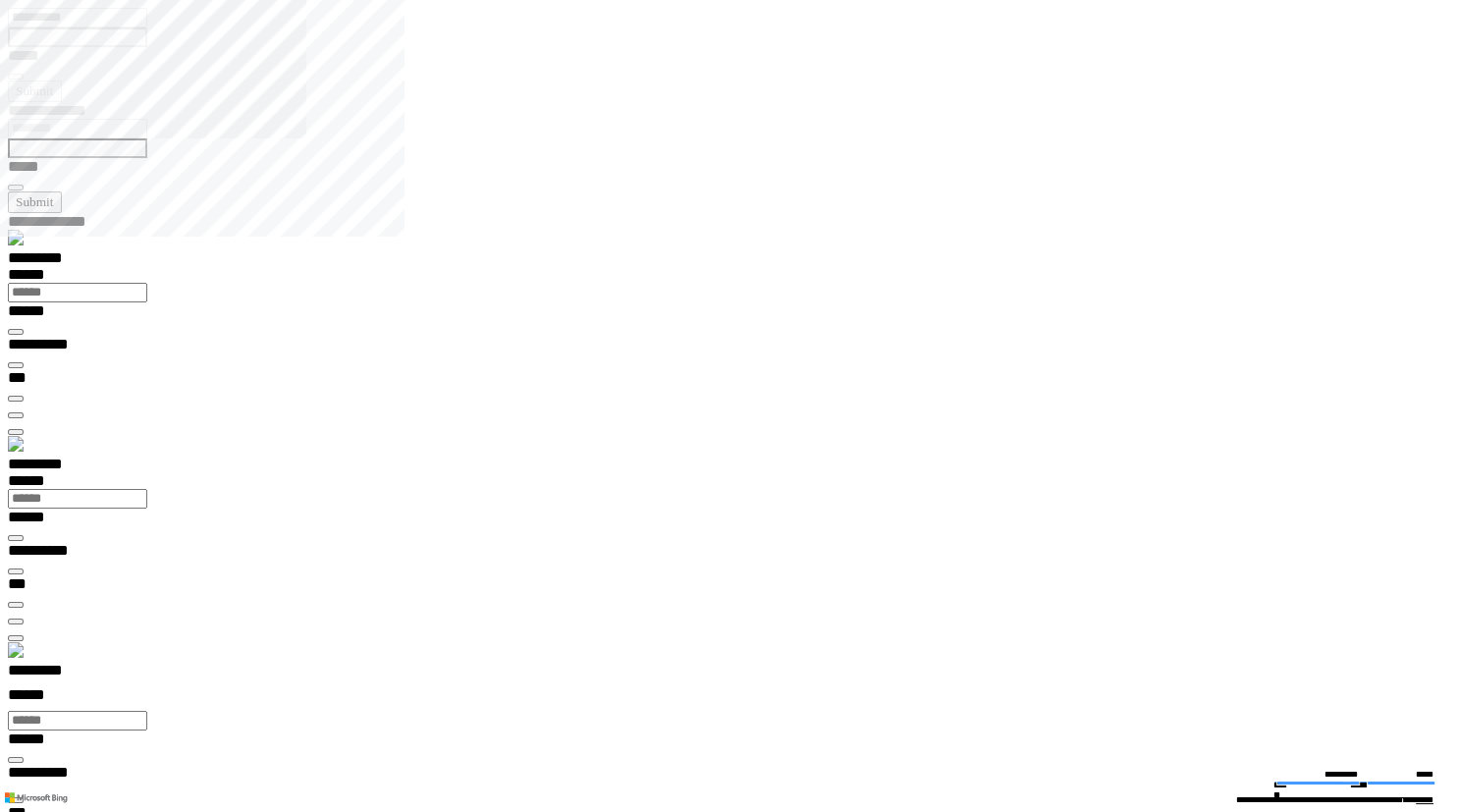 type on "*********" 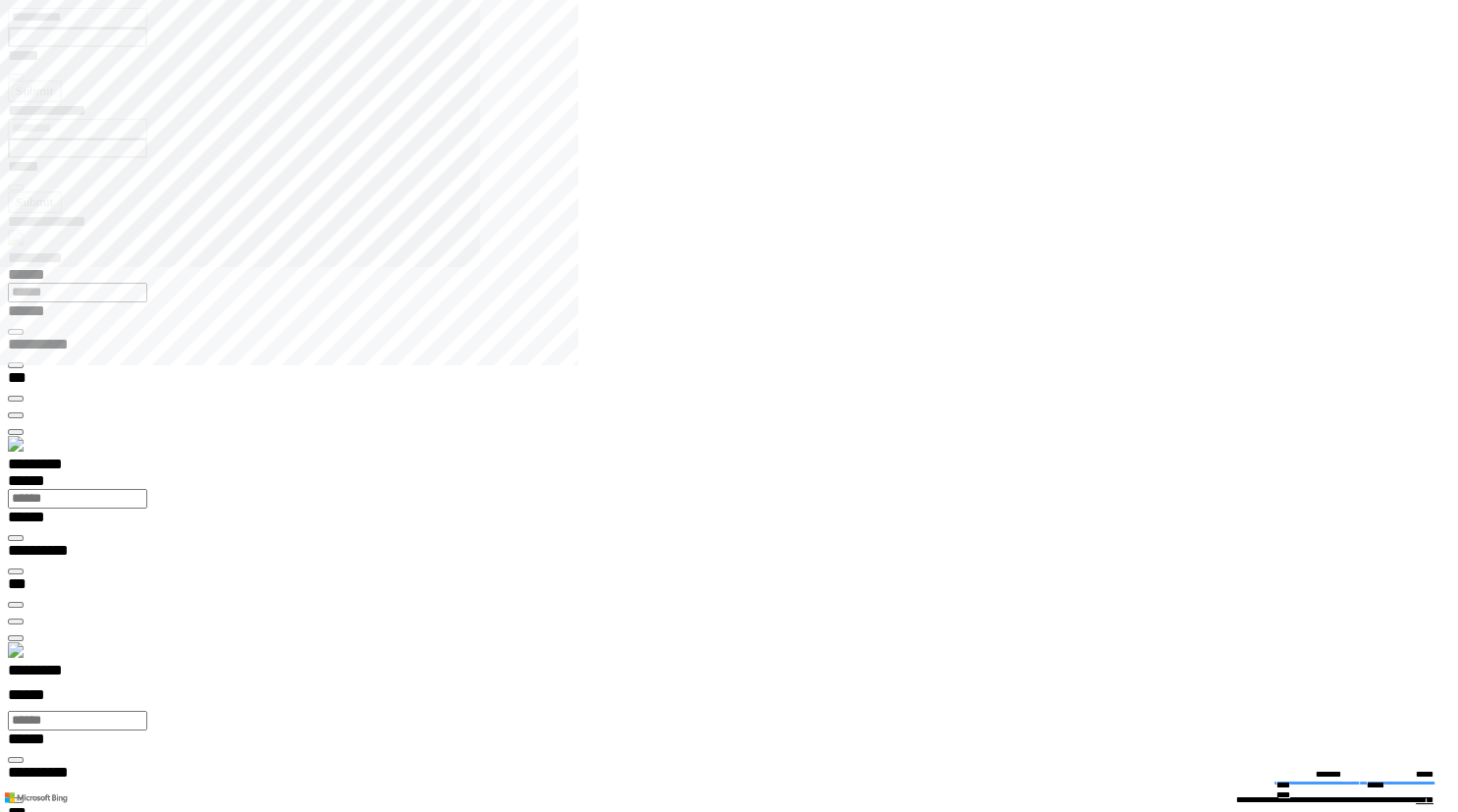 click at bounding box center [16, 13633] 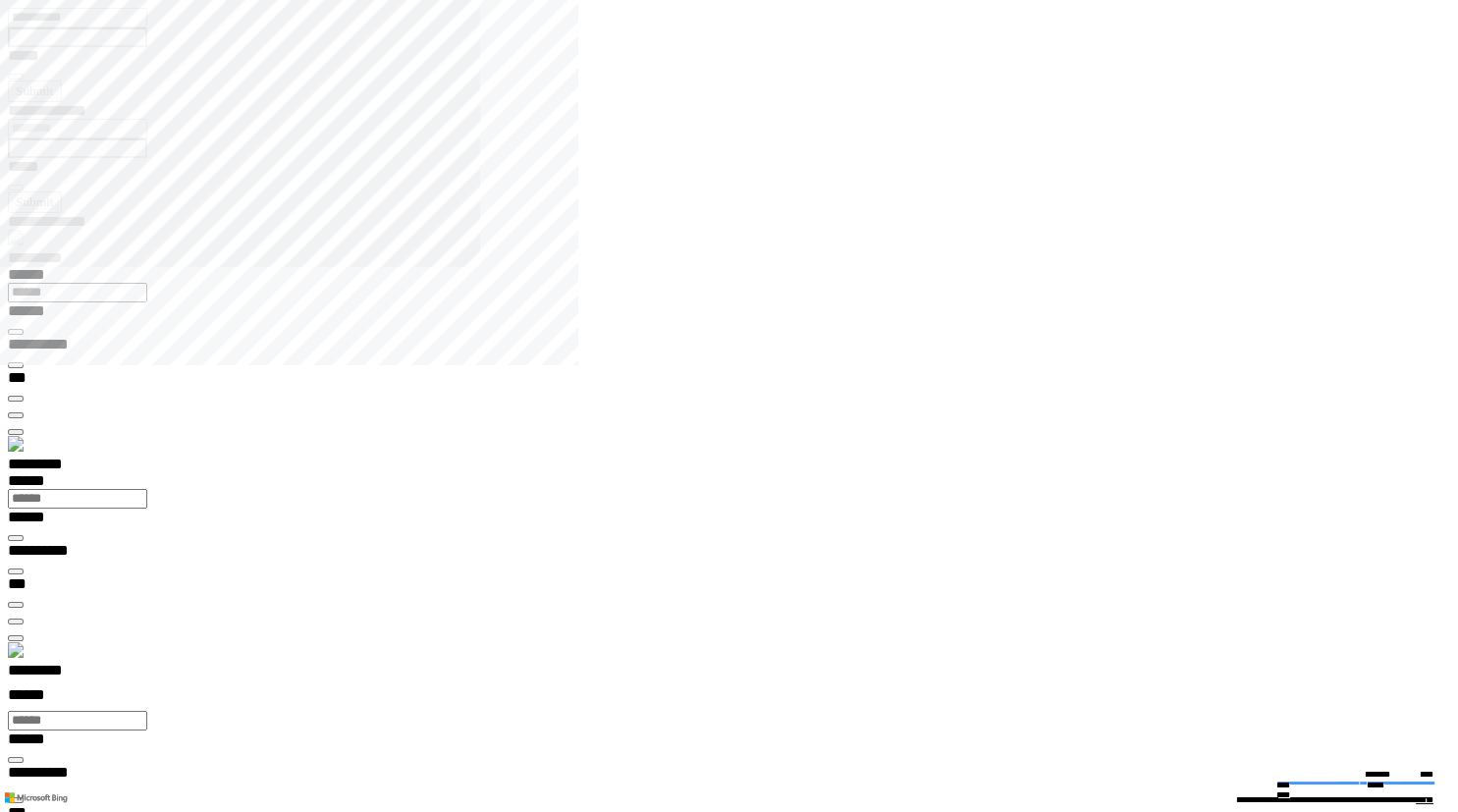 click on "**********" at bounding box center [69, 14207] 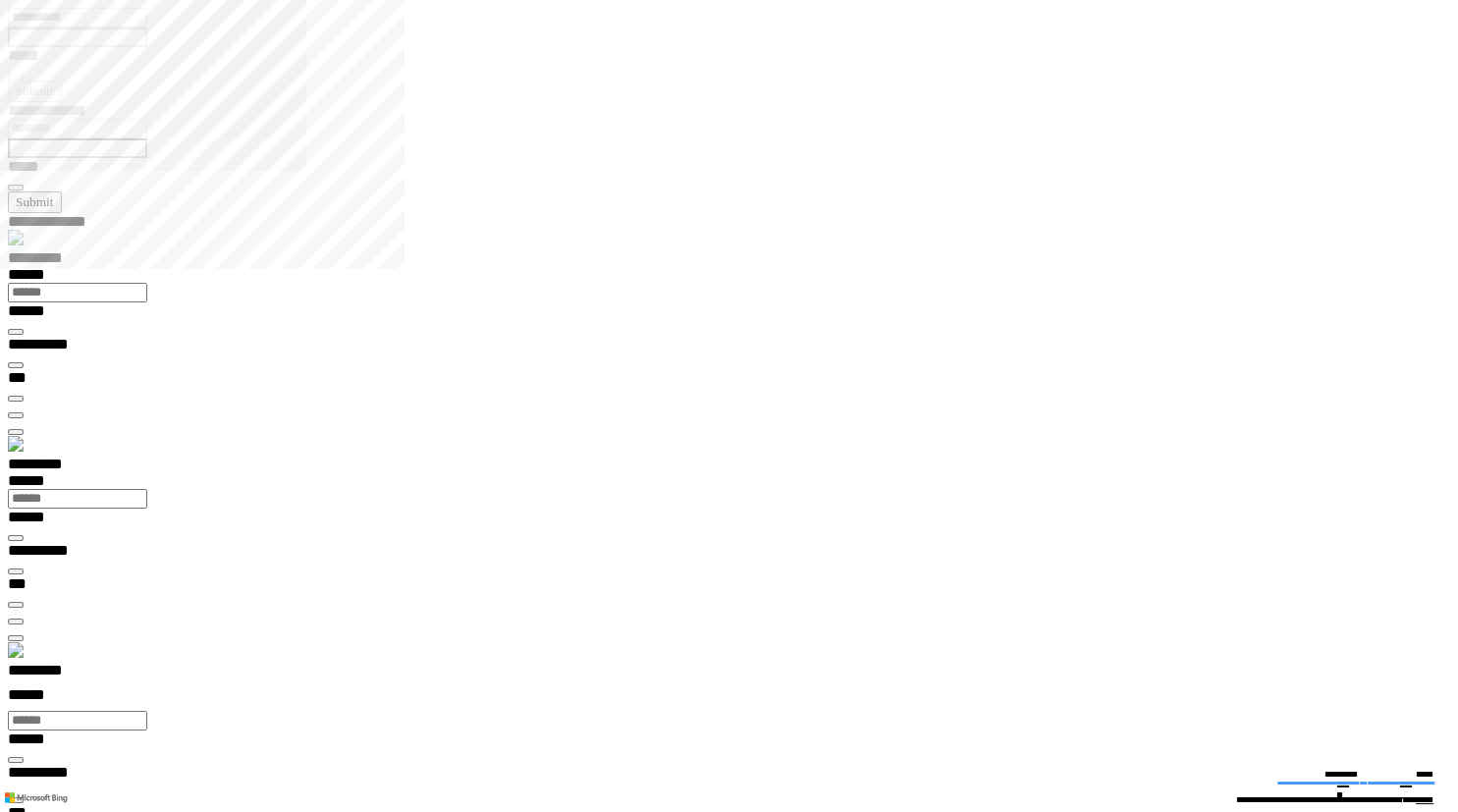 type on "*********" 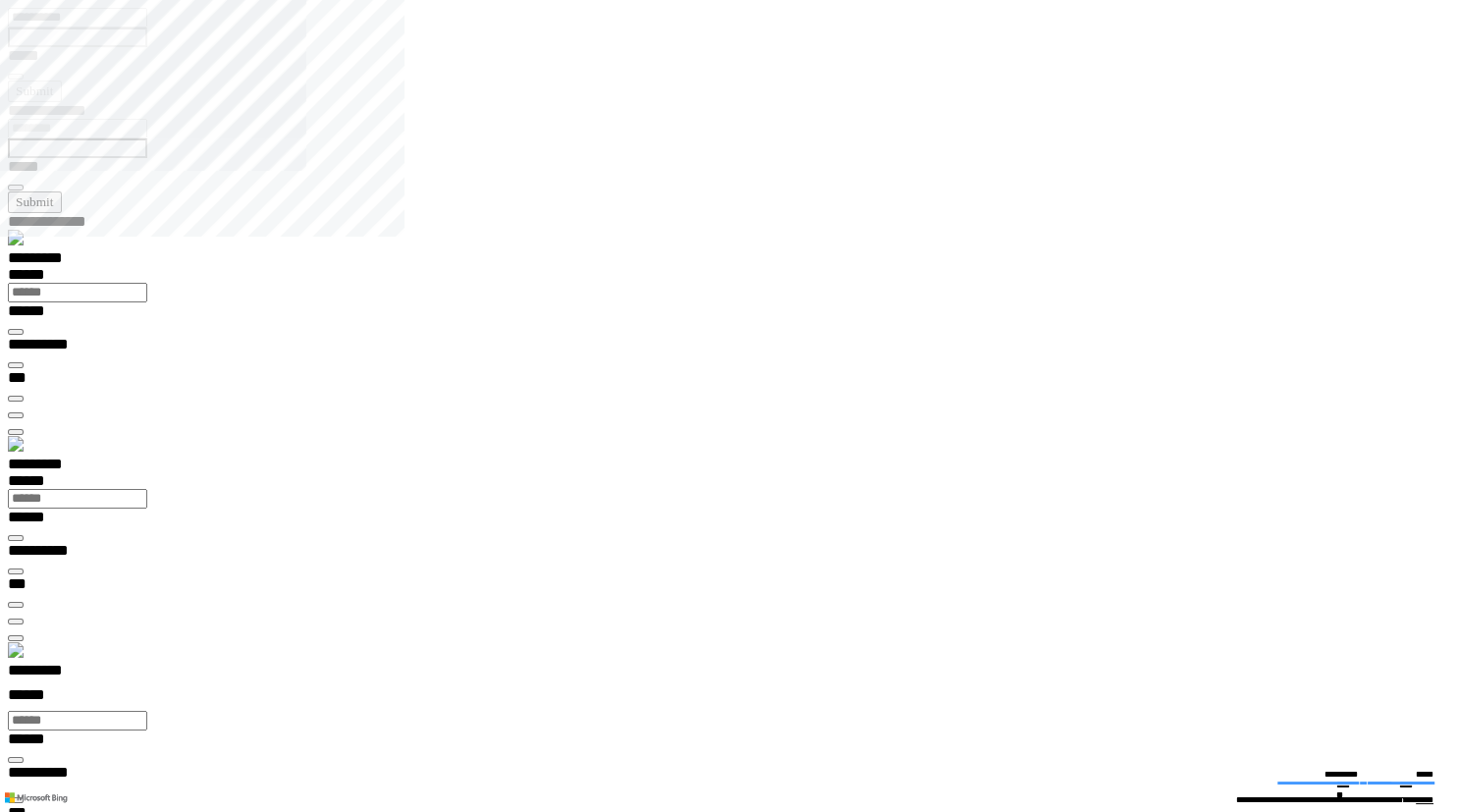click at bounding box center (16, 18458) 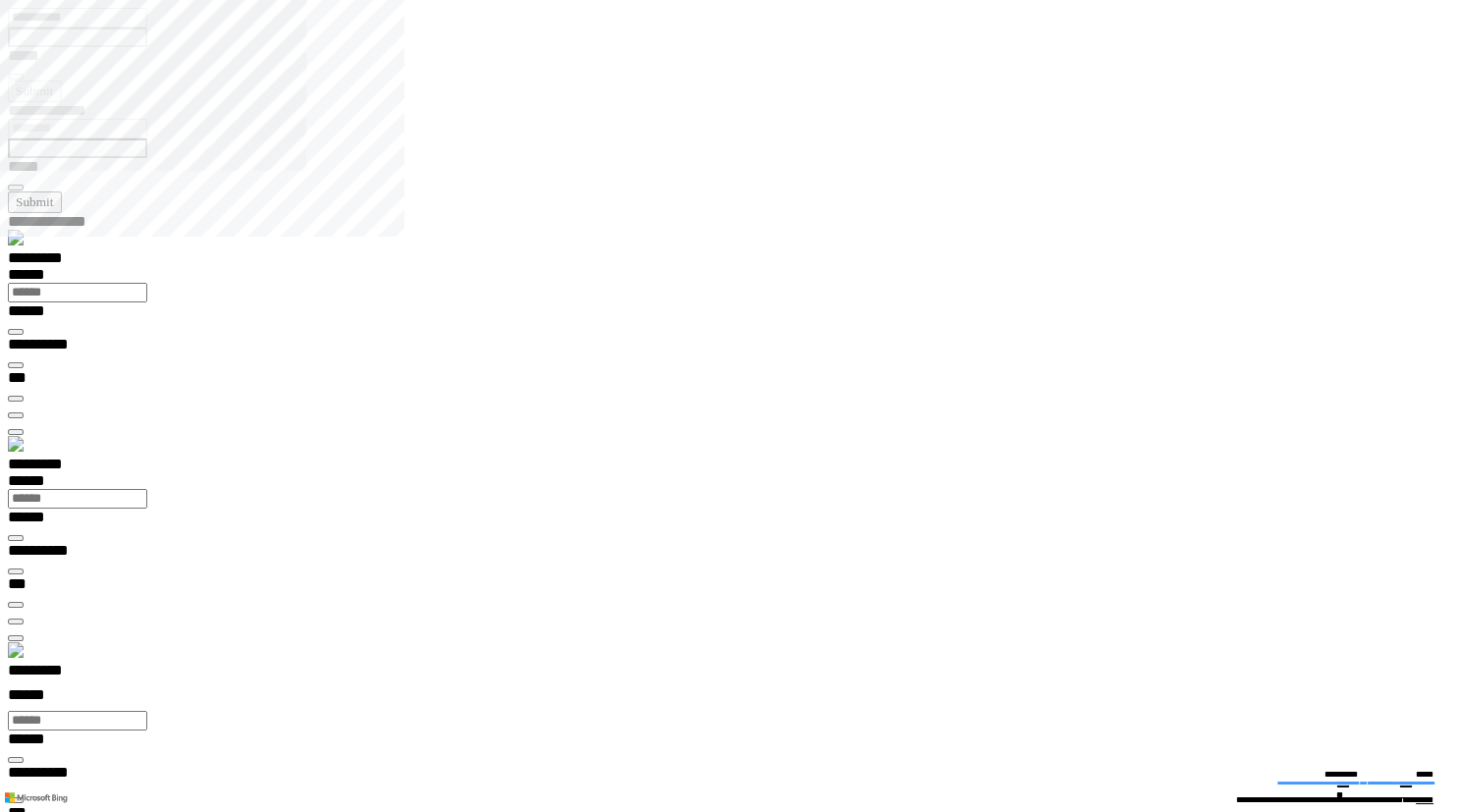 click at bounding box center [16, 14633] 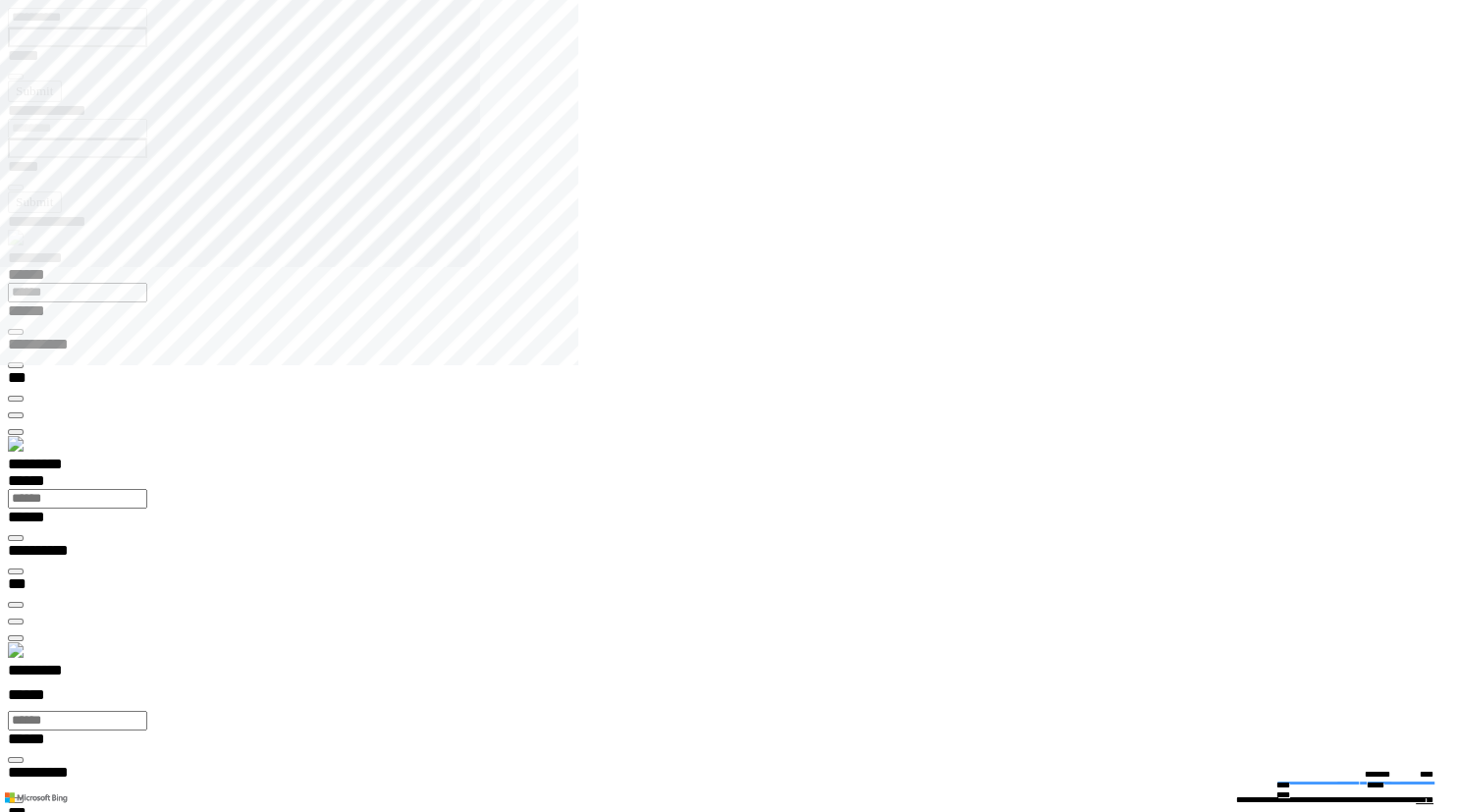 click at bounding box center (16, 13633) 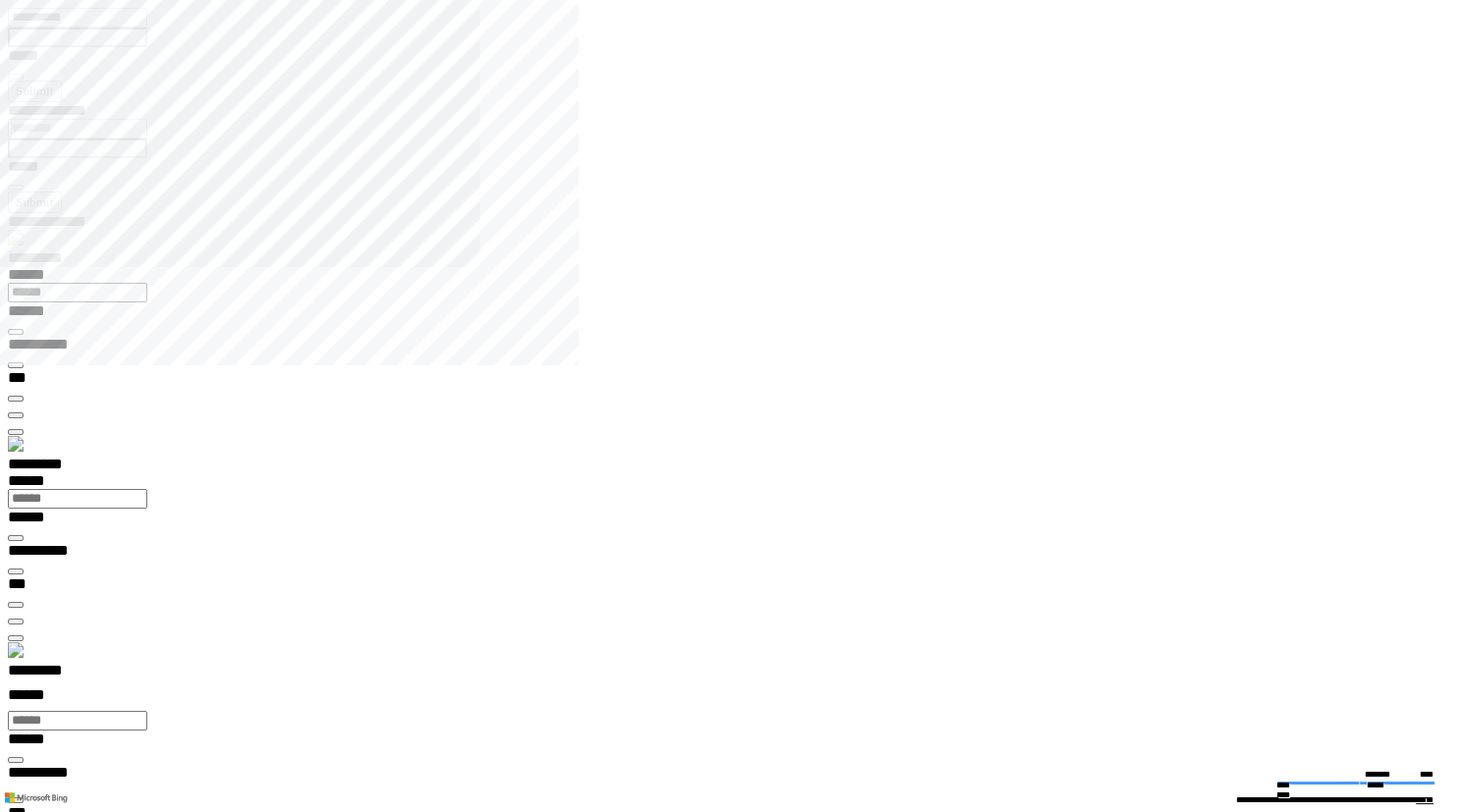 click at bounding box center [16, 13633] 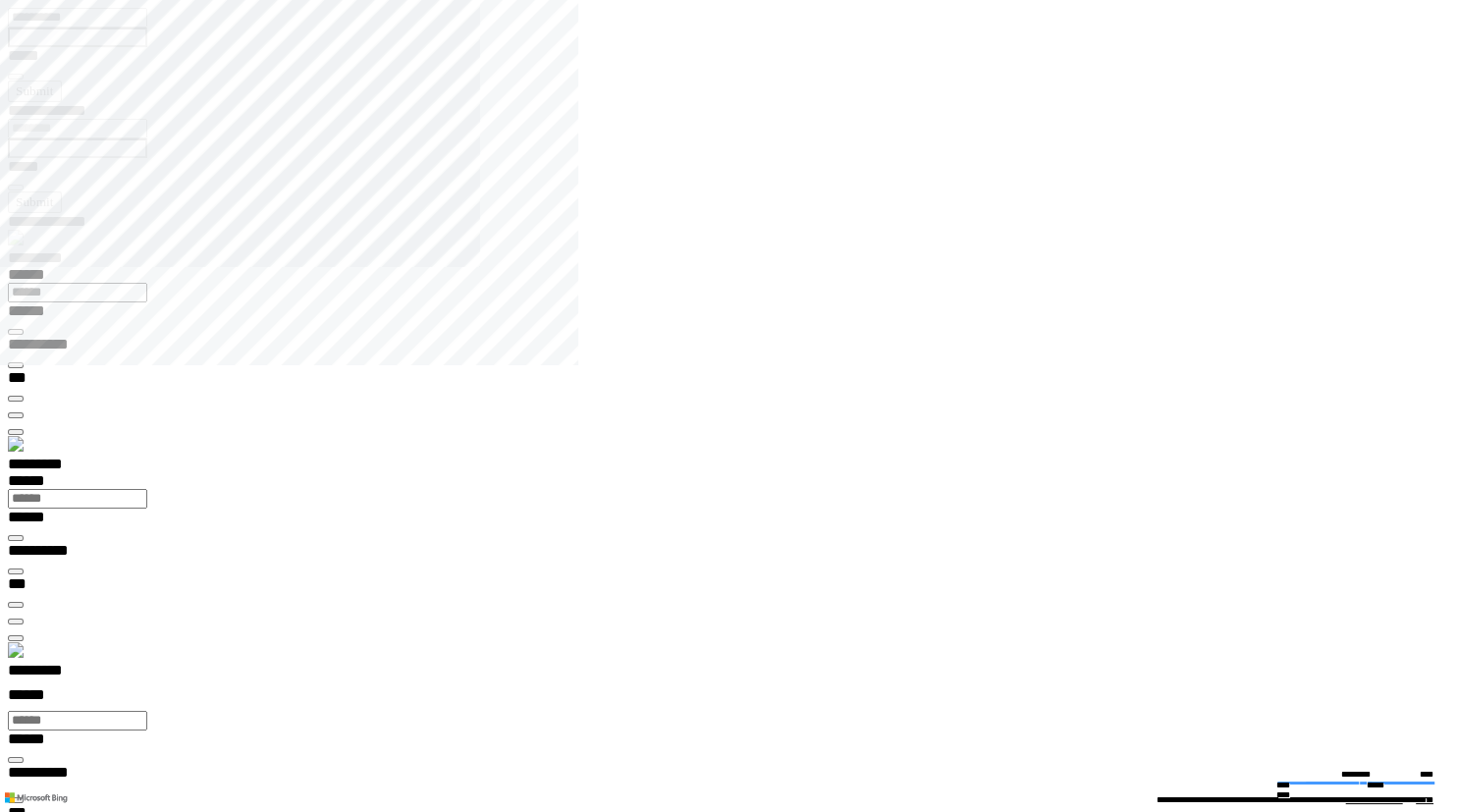 click at bounding box center (16, 13633) 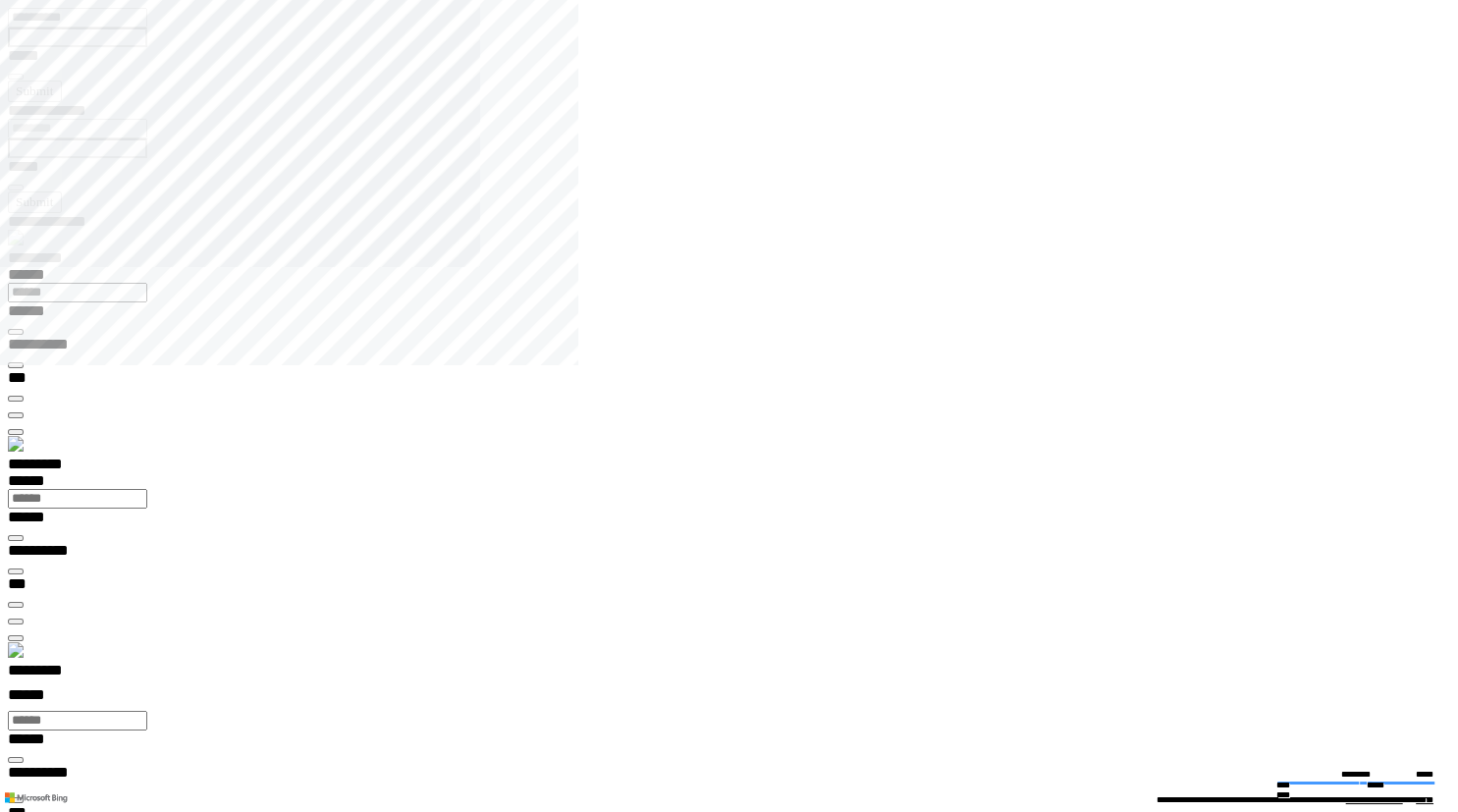 click on "**********" at bounding box center (69, 13936) 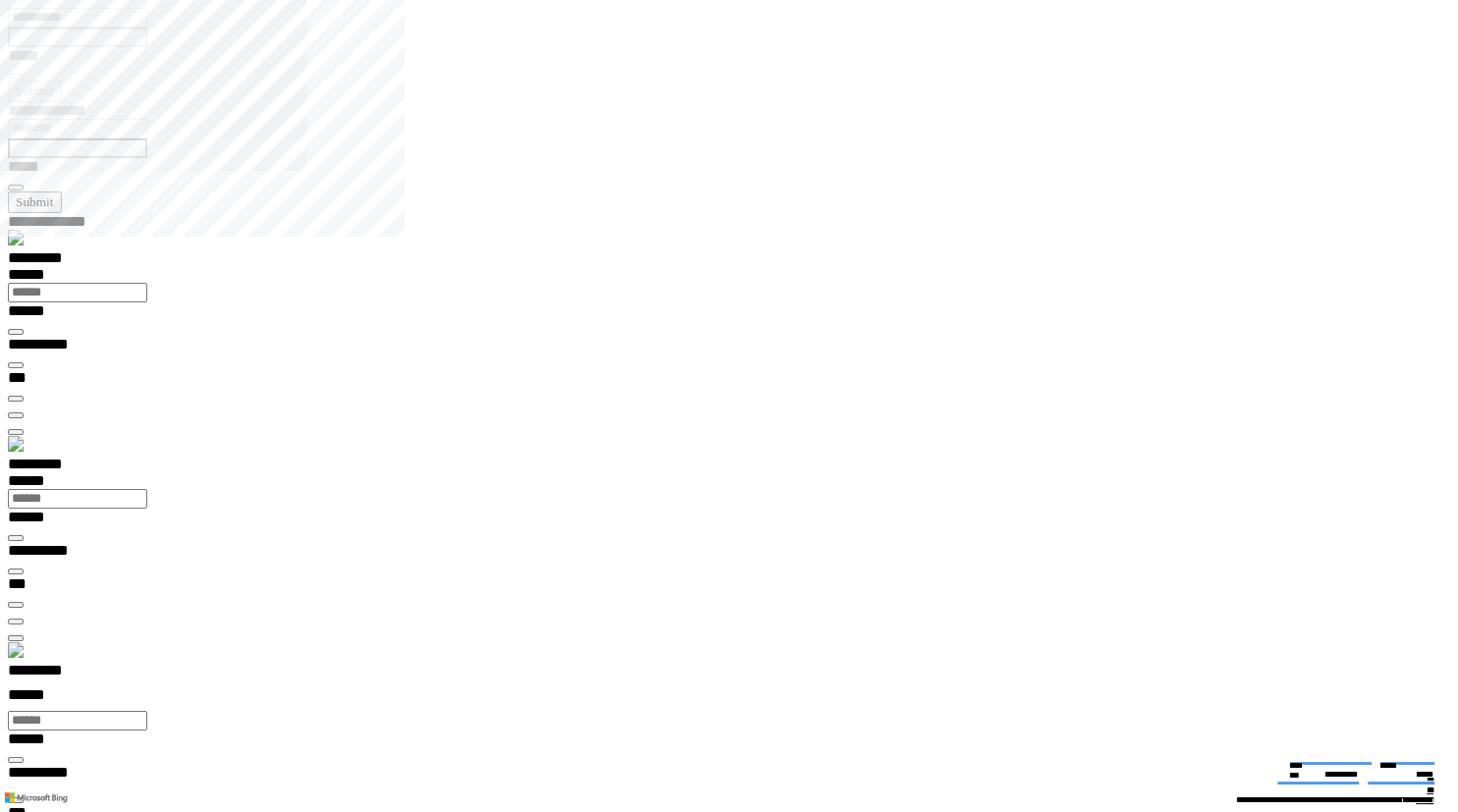 type on "**********" 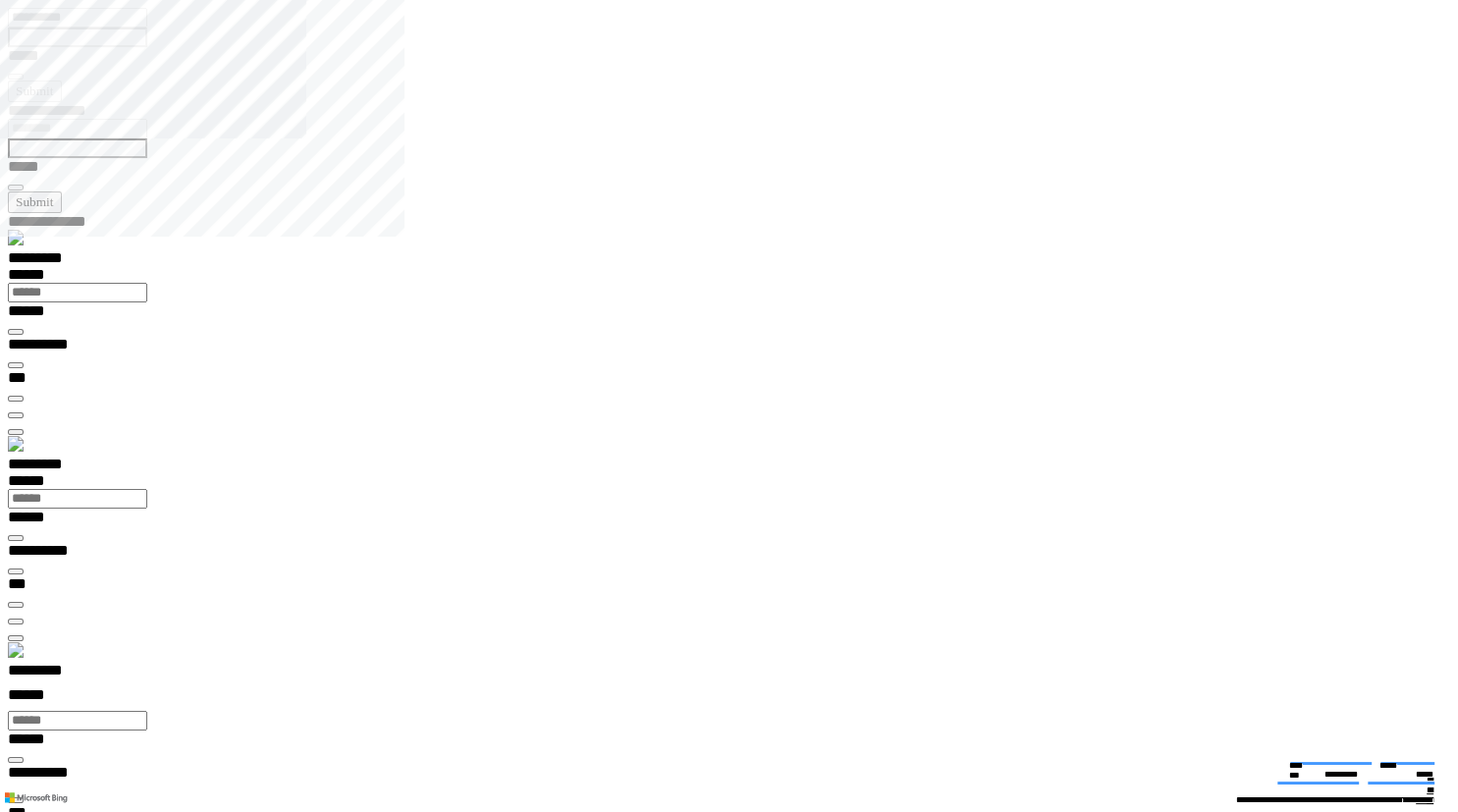 click on "**********" at bounding box center [530, 17900] 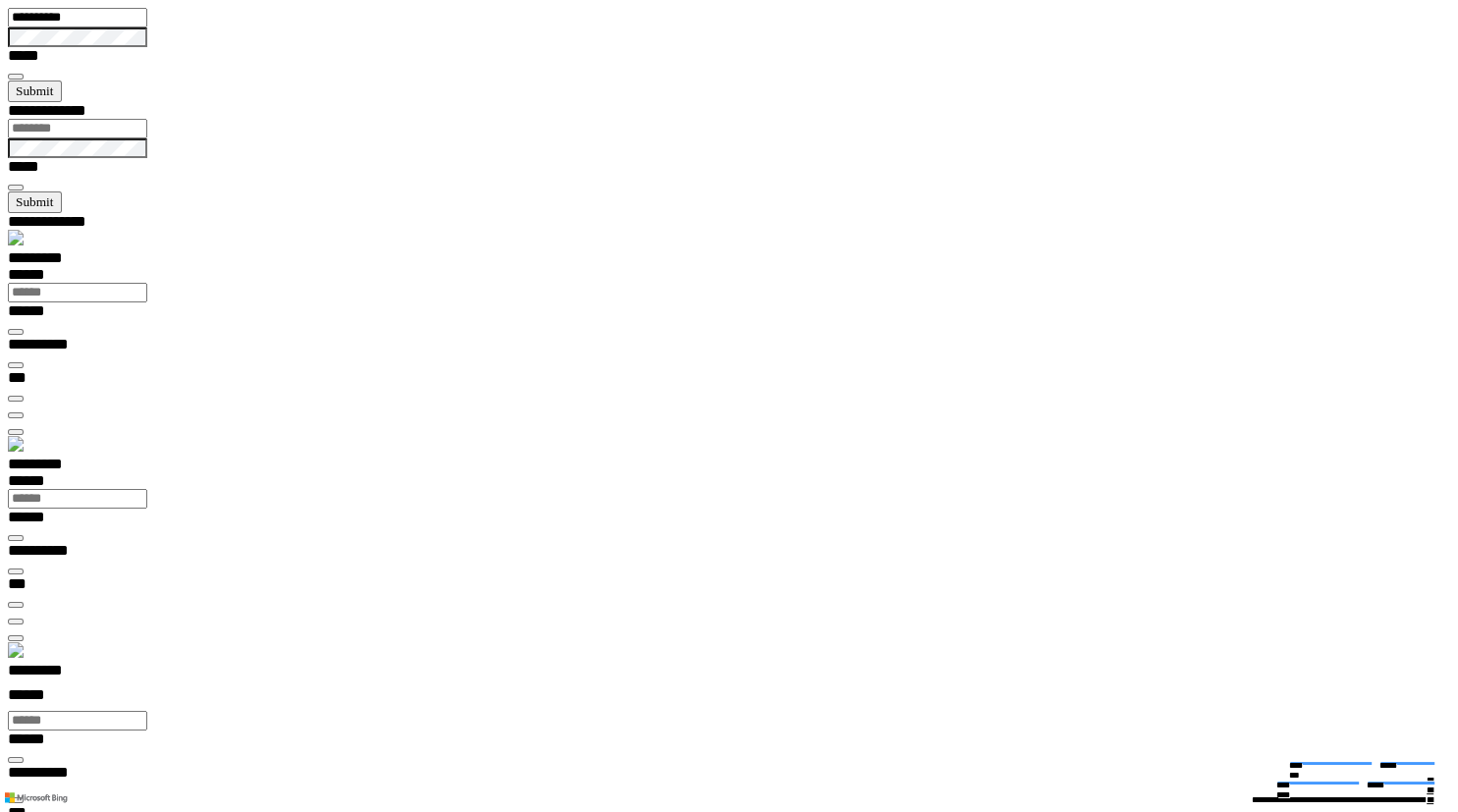 scroll, scrollTop: 98186, scrollLeft: 98182, axis: both 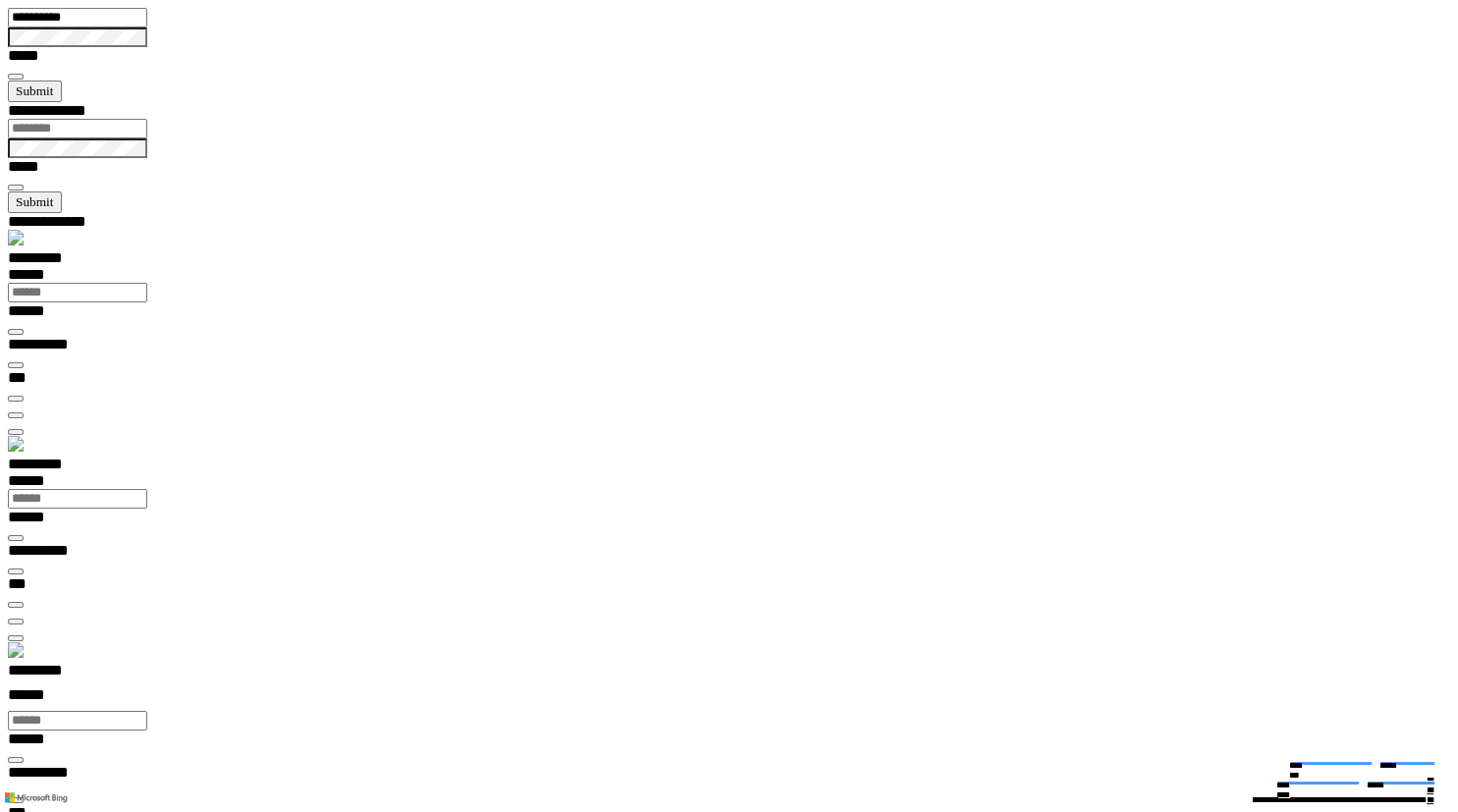 click at bounding box center (42, 23743) 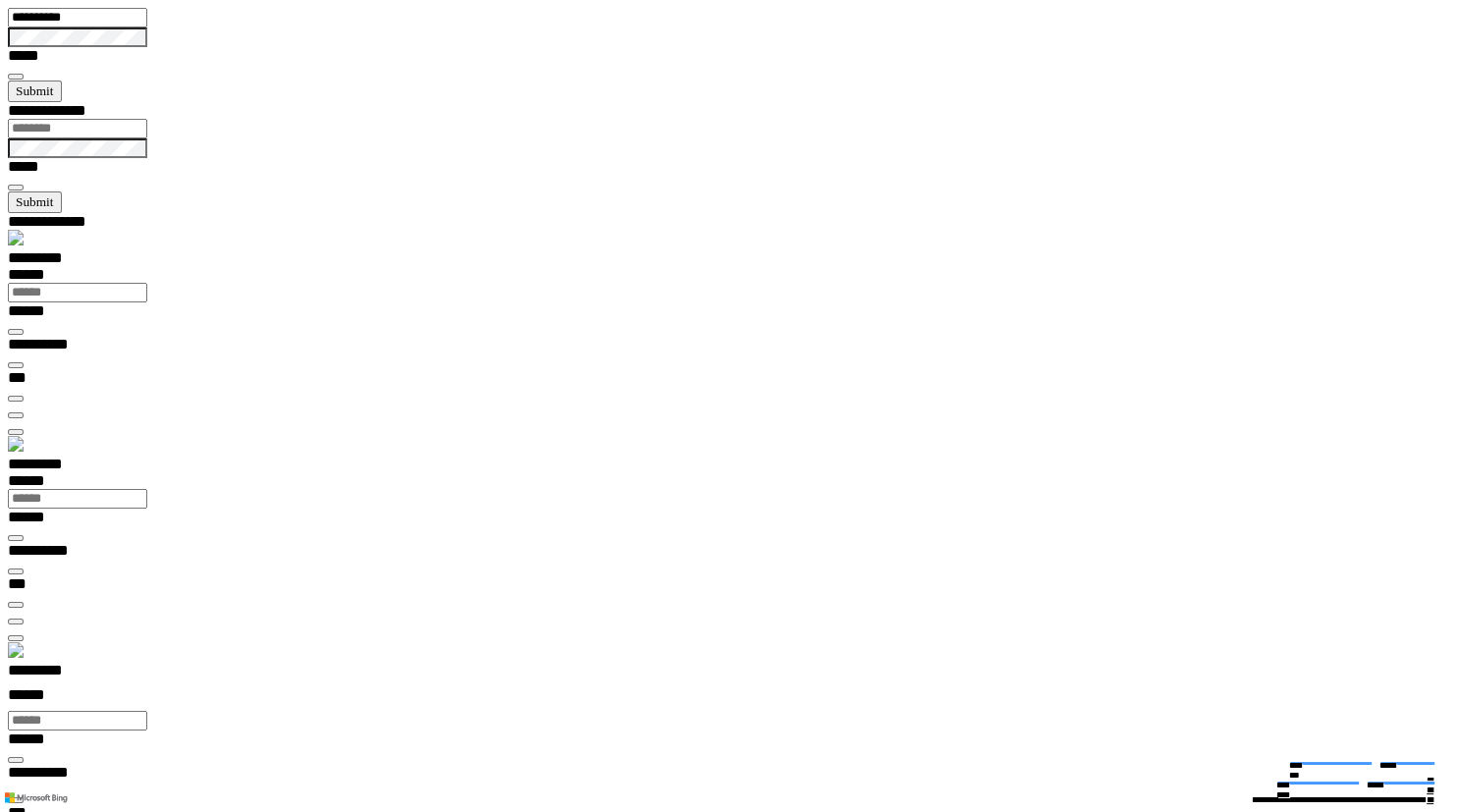 scroll, scrollTop: 0, scrollLeft: 0, axis: both 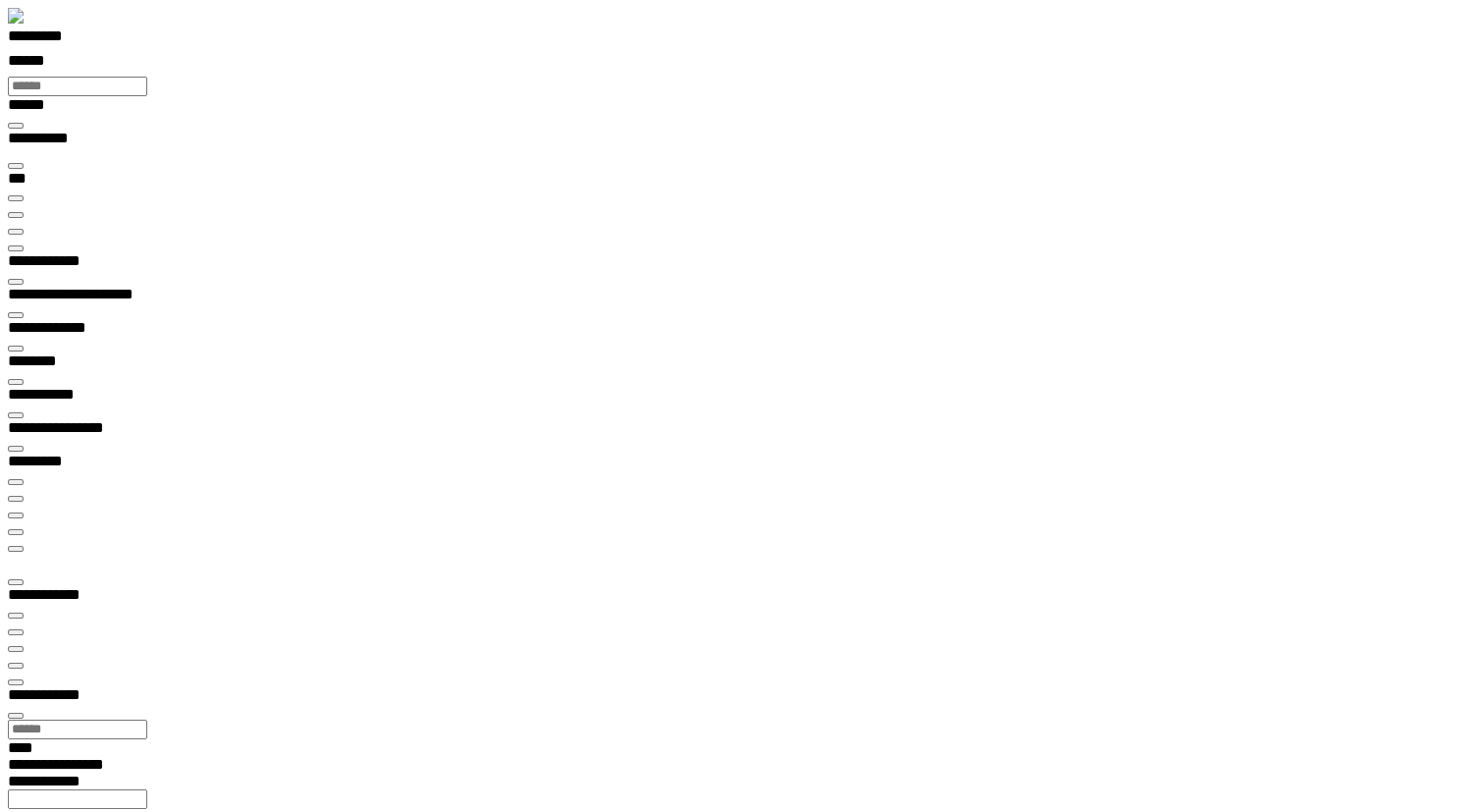 click on "*********" at bounding box center [56, 39] 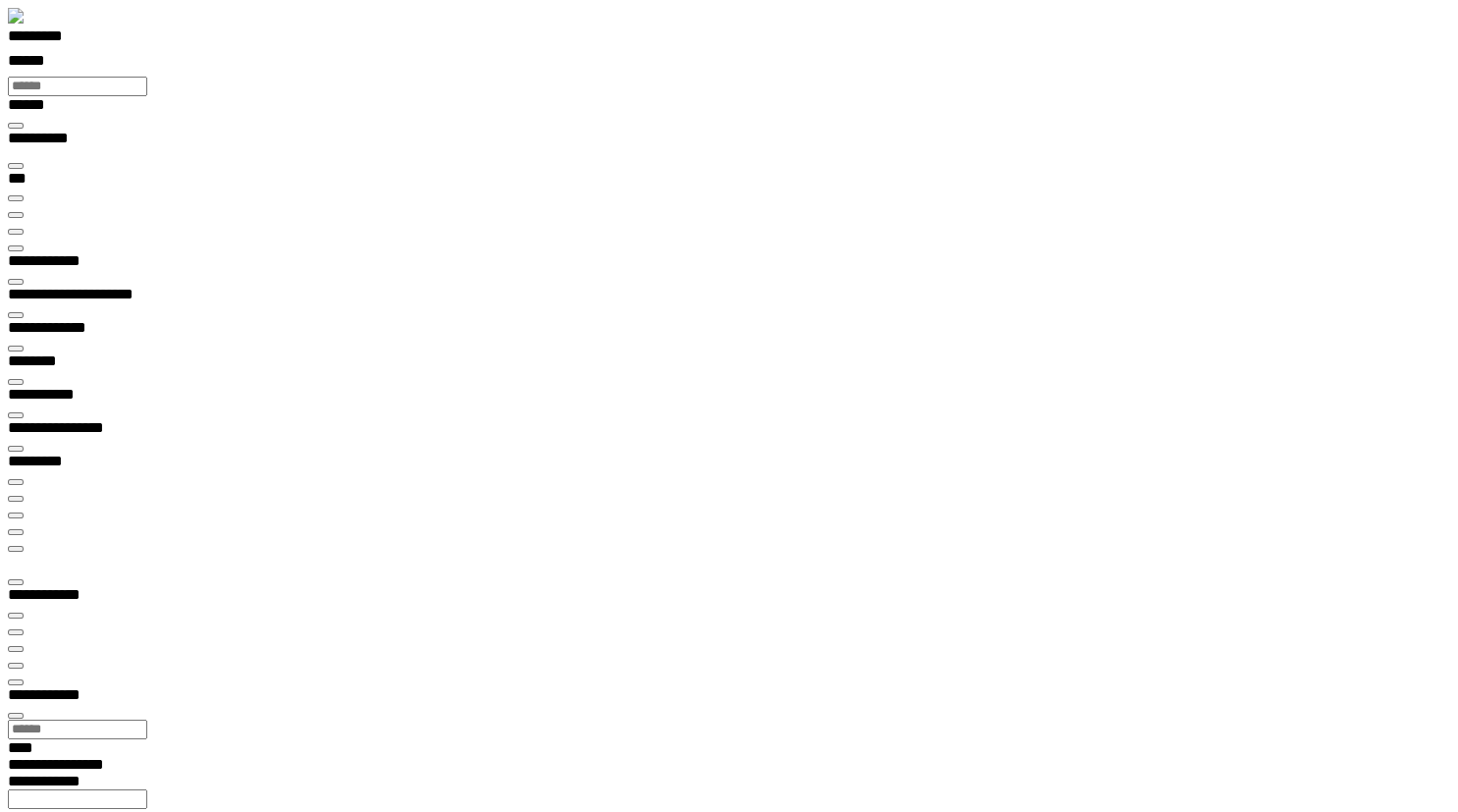 click on "*********" at bounding box center [56, 39] 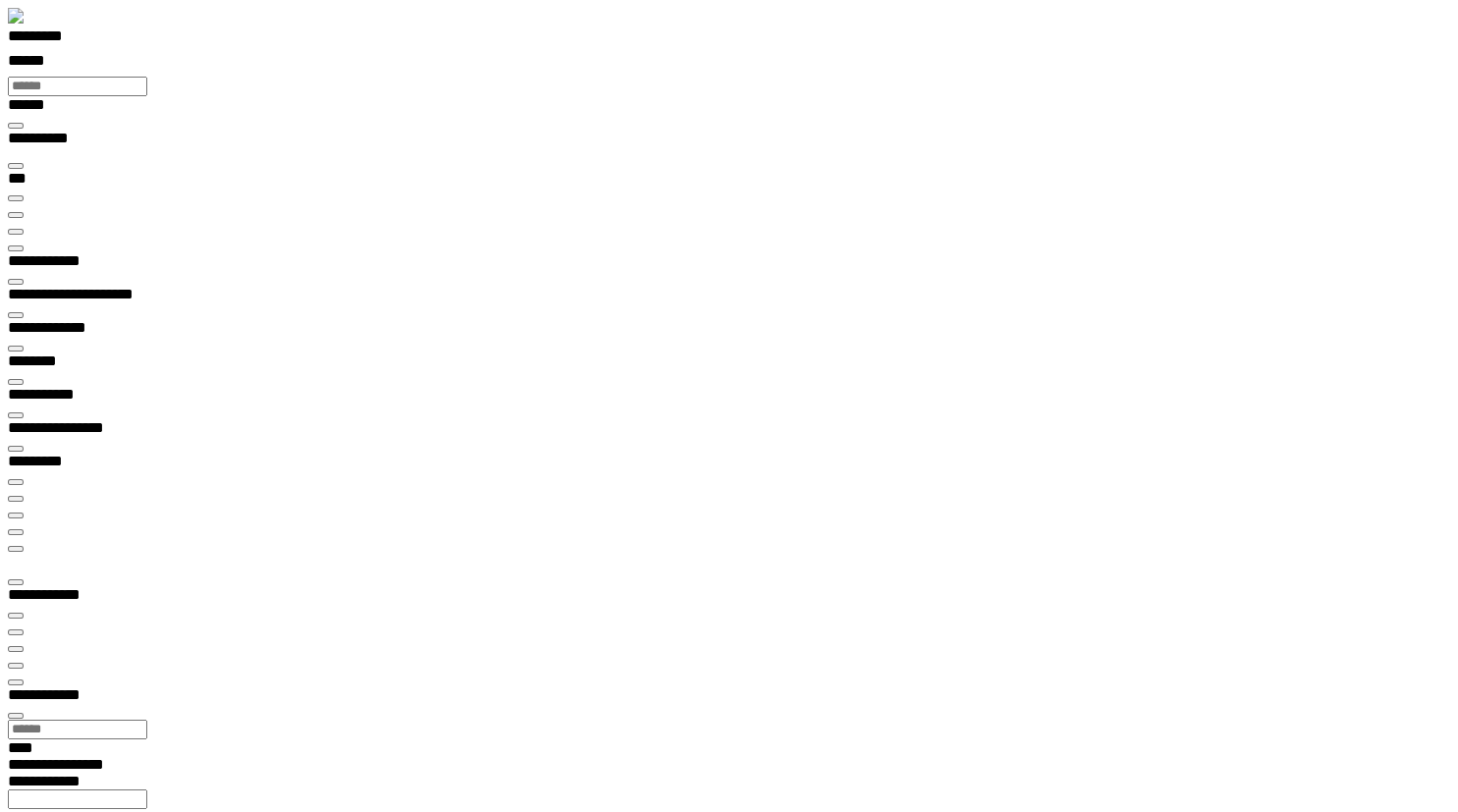 scroll, scrollTop: 21, scrollLeft: 78, axis: both 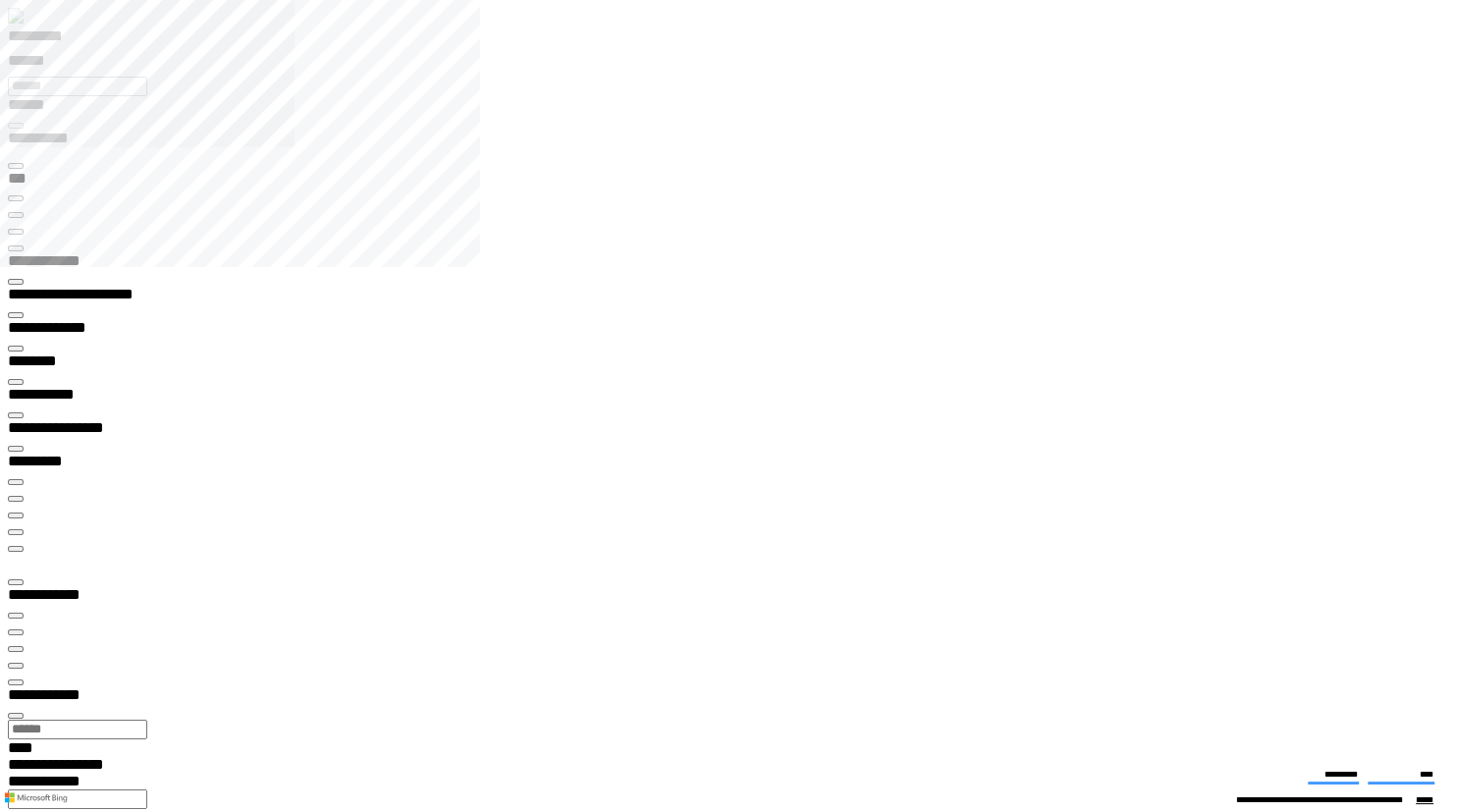click at bounding box center [736, 12926] 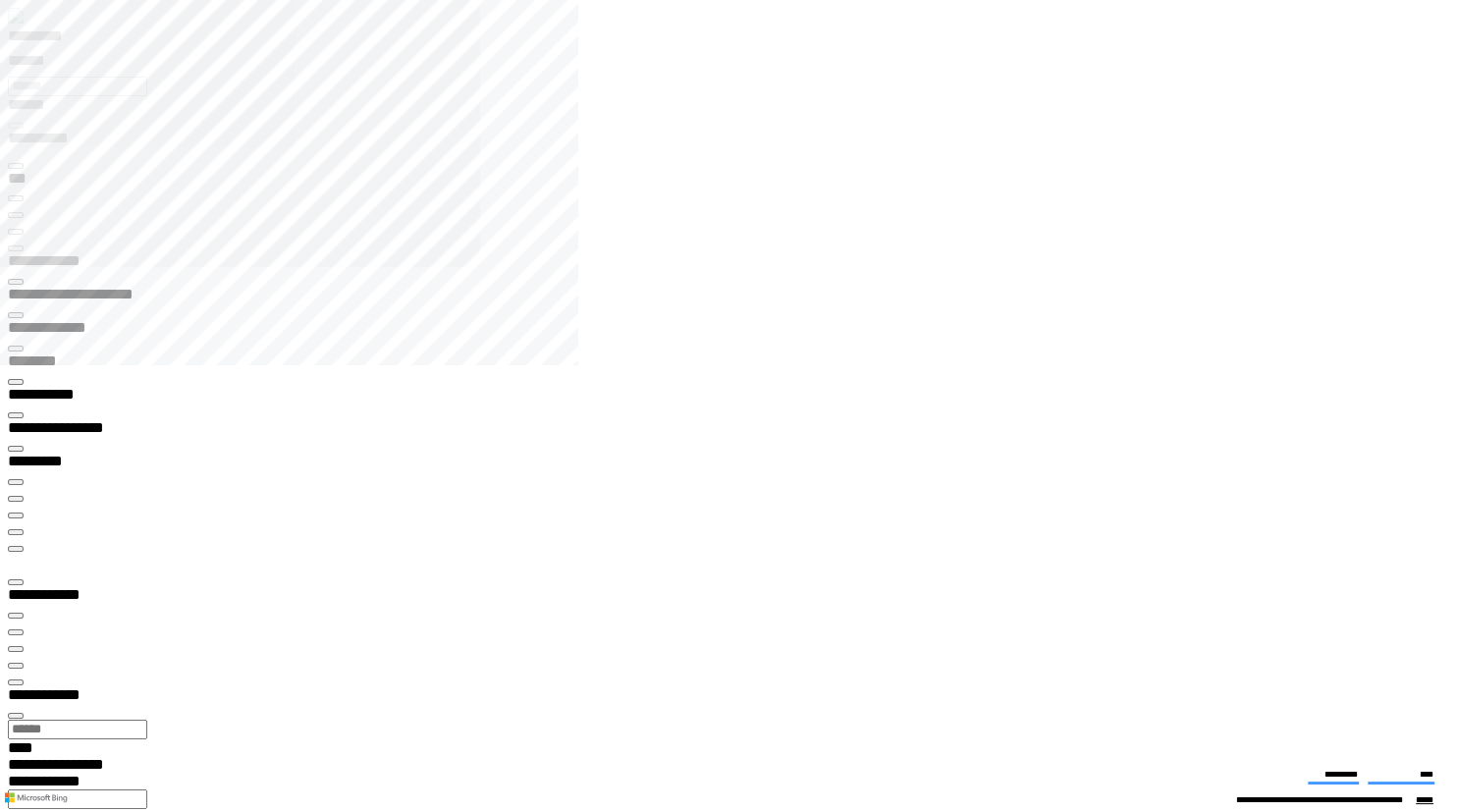 click on "*" at bounding box center [815, 17097] 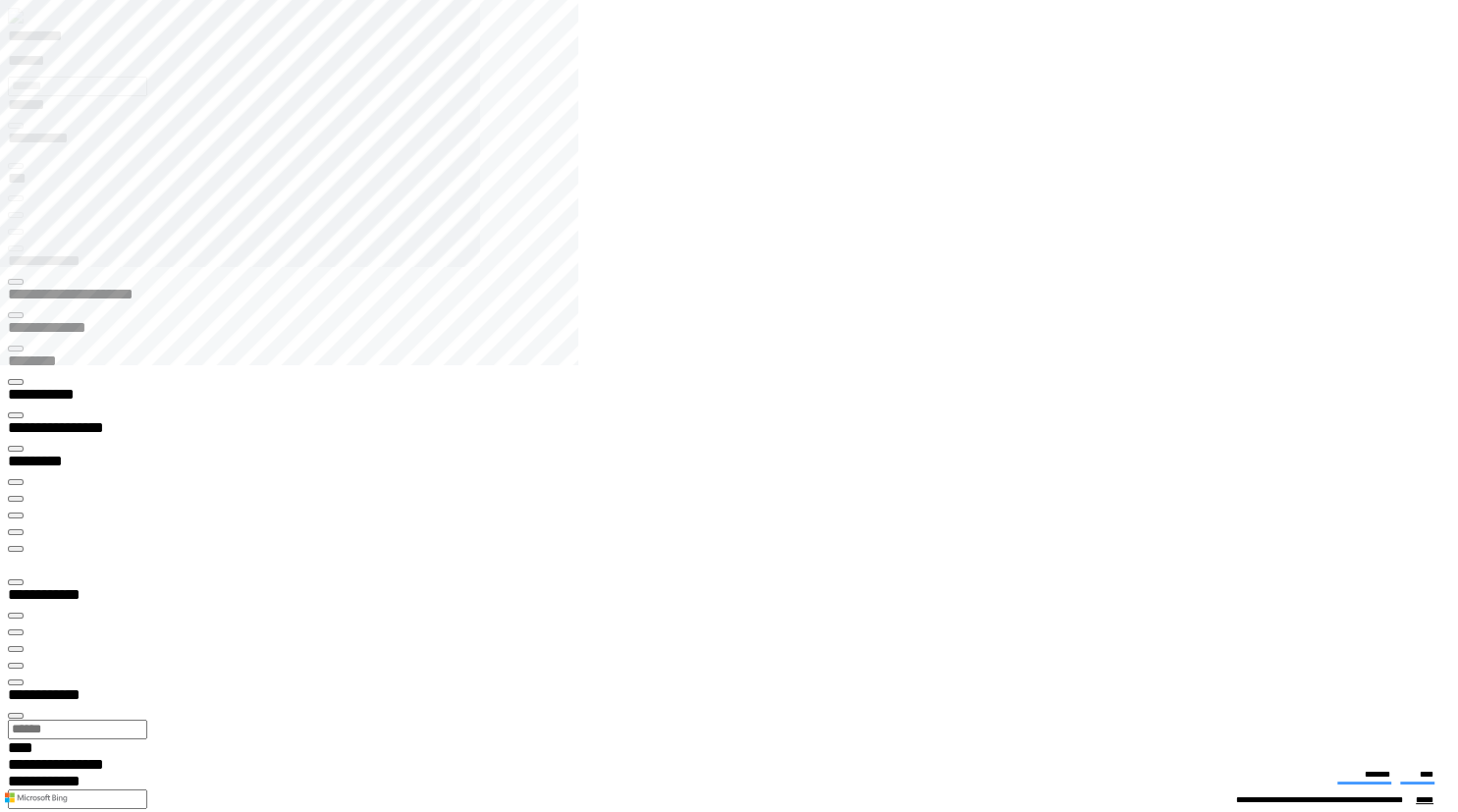 click on "**********" at bounding box center [736, 12947] 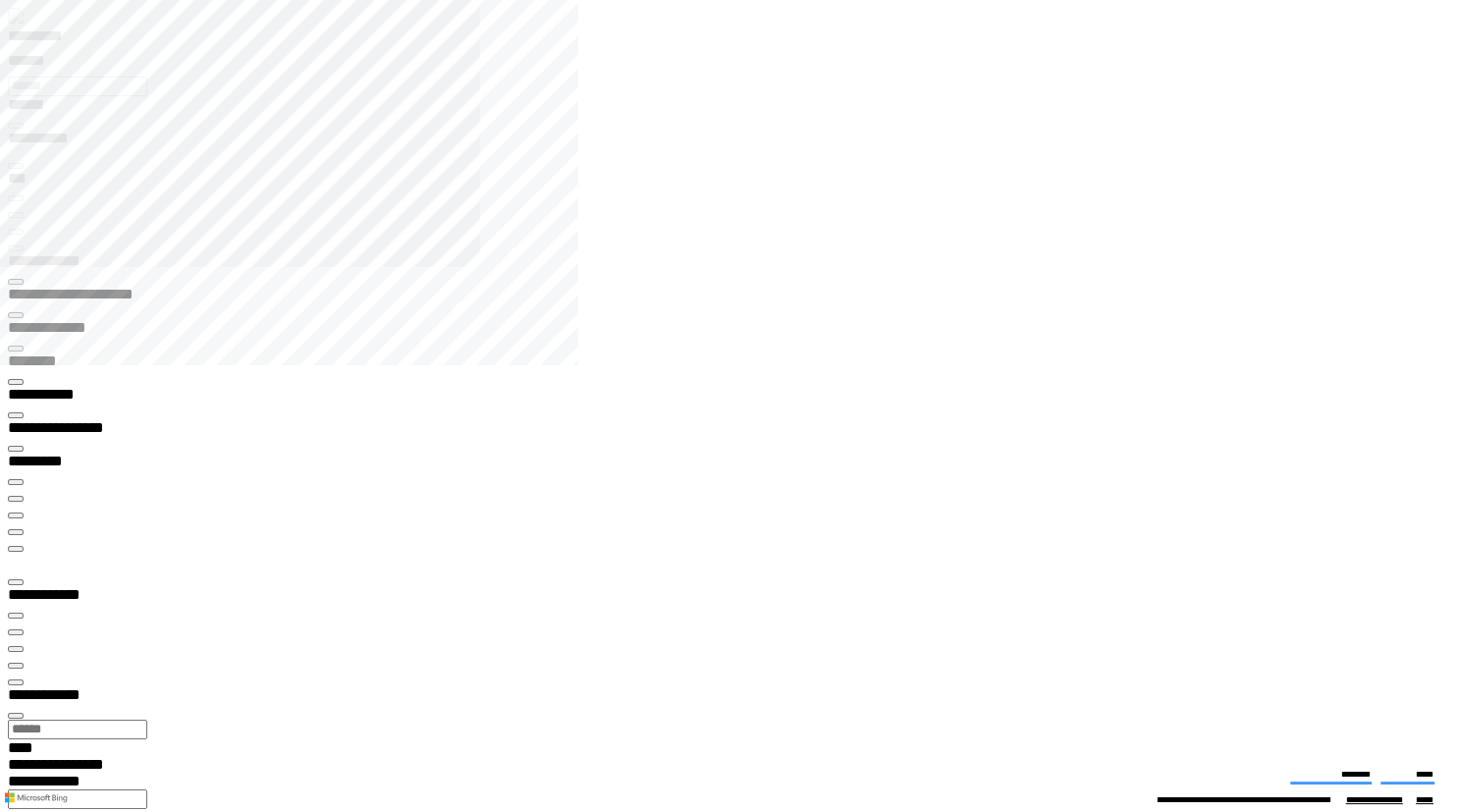 click on "**********" at bounding box center [69, 13301] 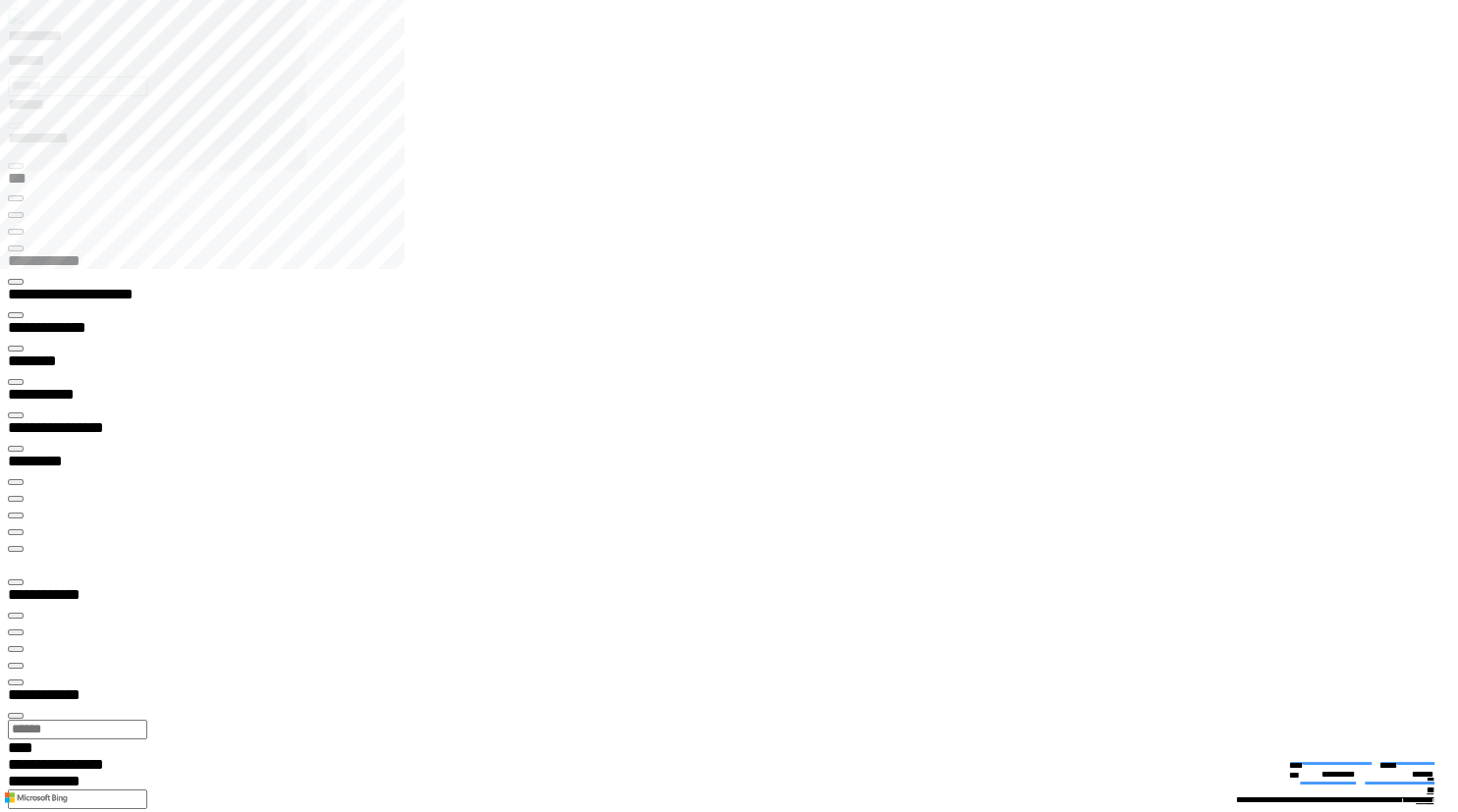 type on "**********" 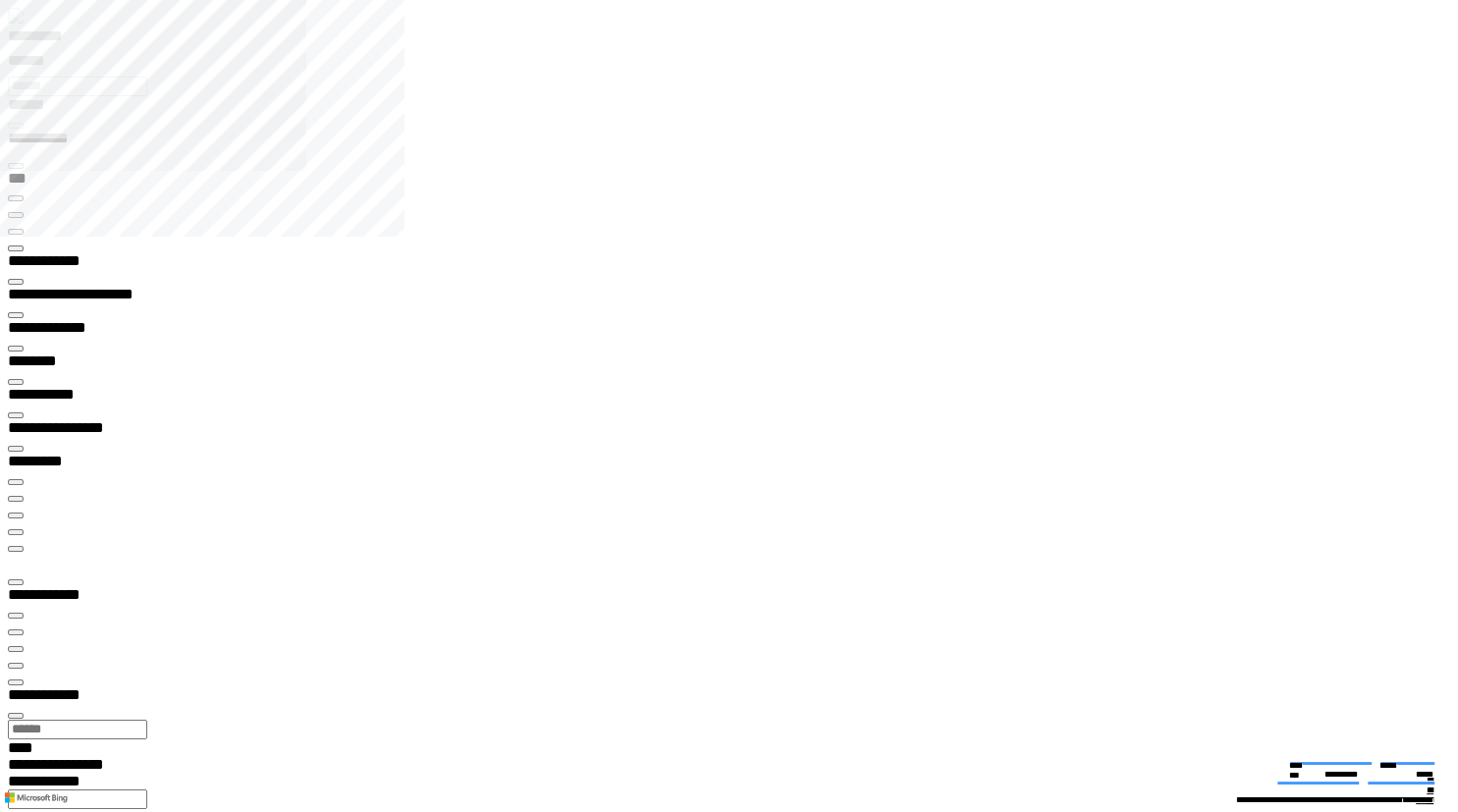 click on "**********" at bounding box center [38, 18642] 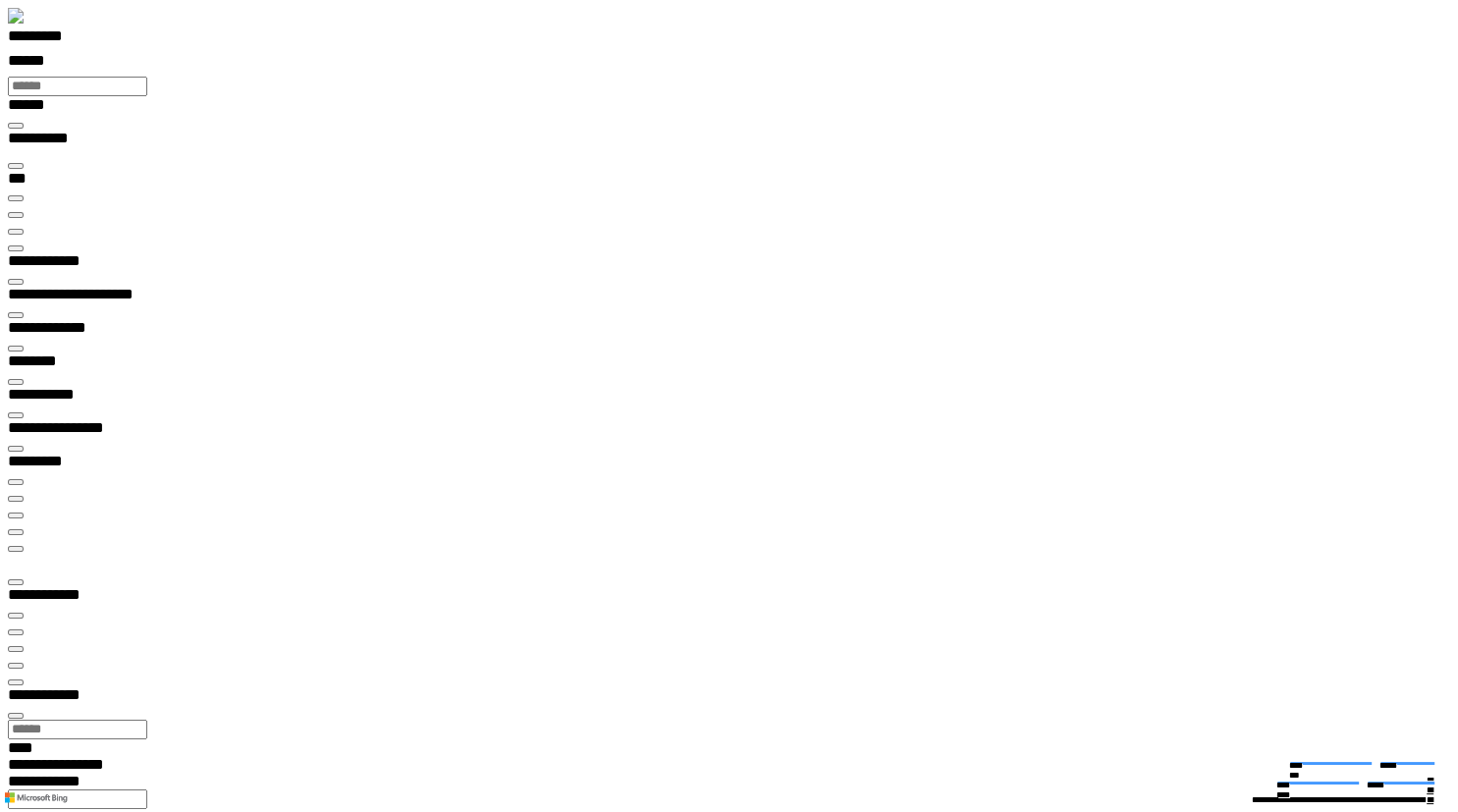 click at bounding box center (16, 13947) 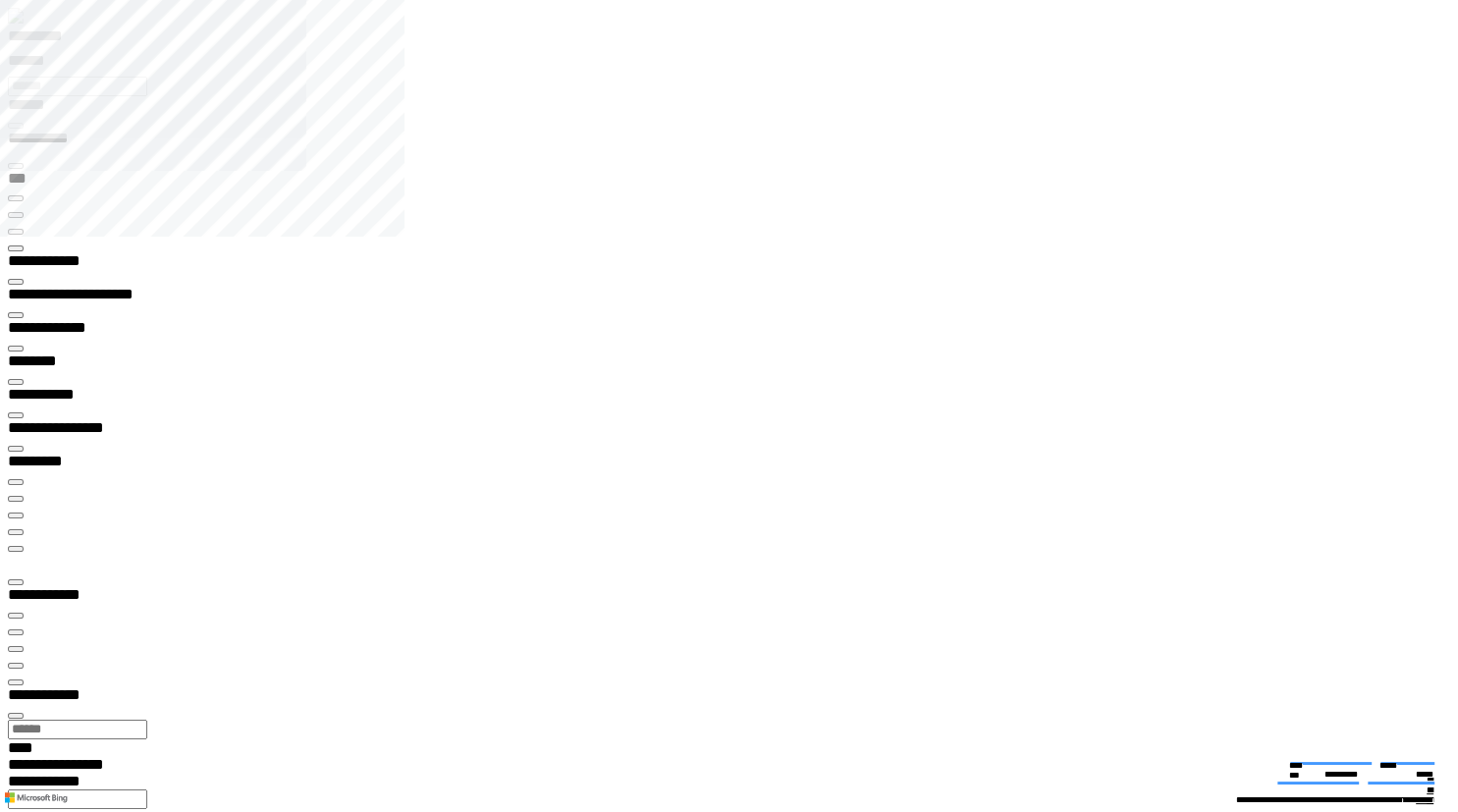 drag, startPoint x: 1346, startPoint y: 355, endPoint x: 1360, endPoint y: 540, distance: 185.52897 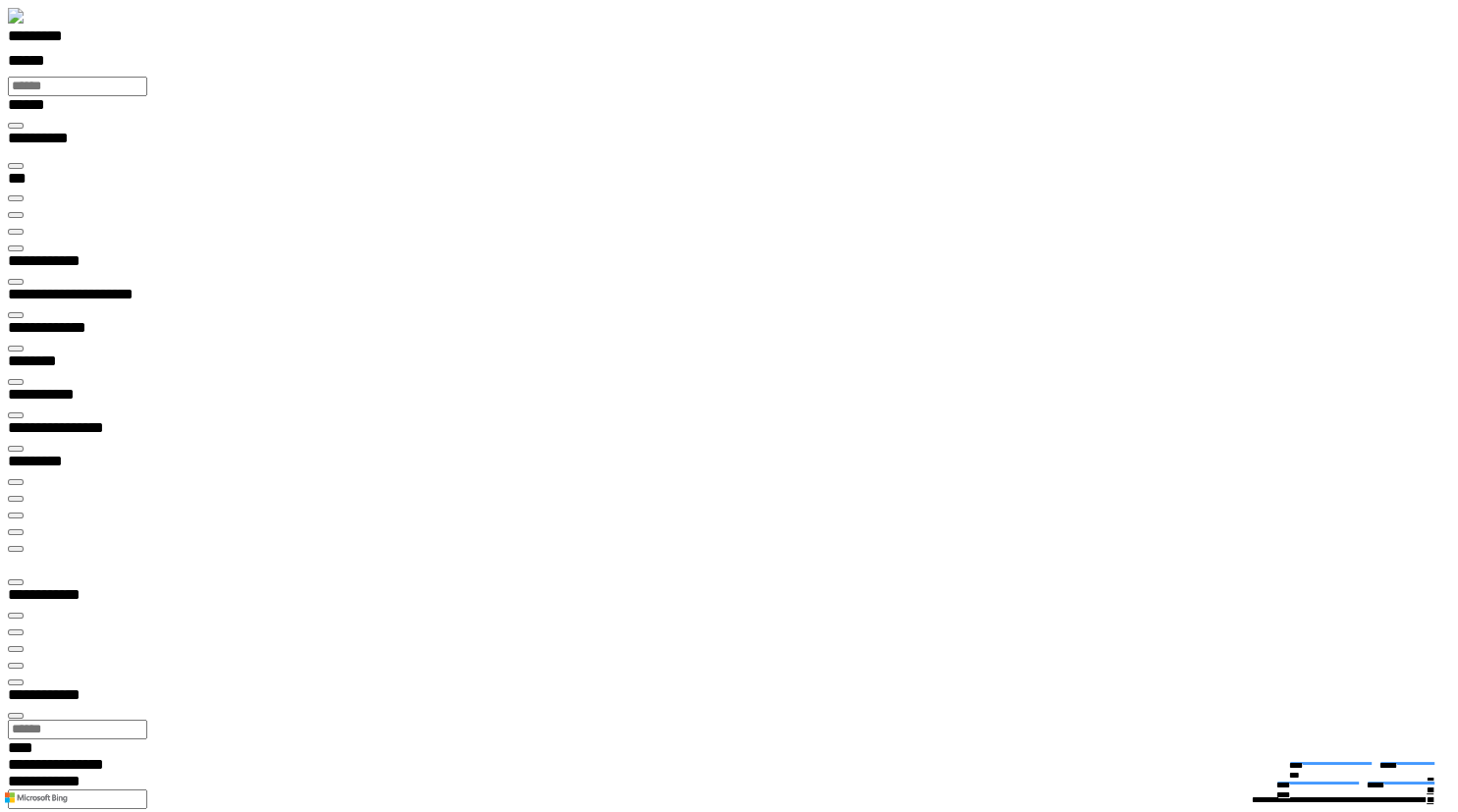 click at bounding box center (16, 13947) 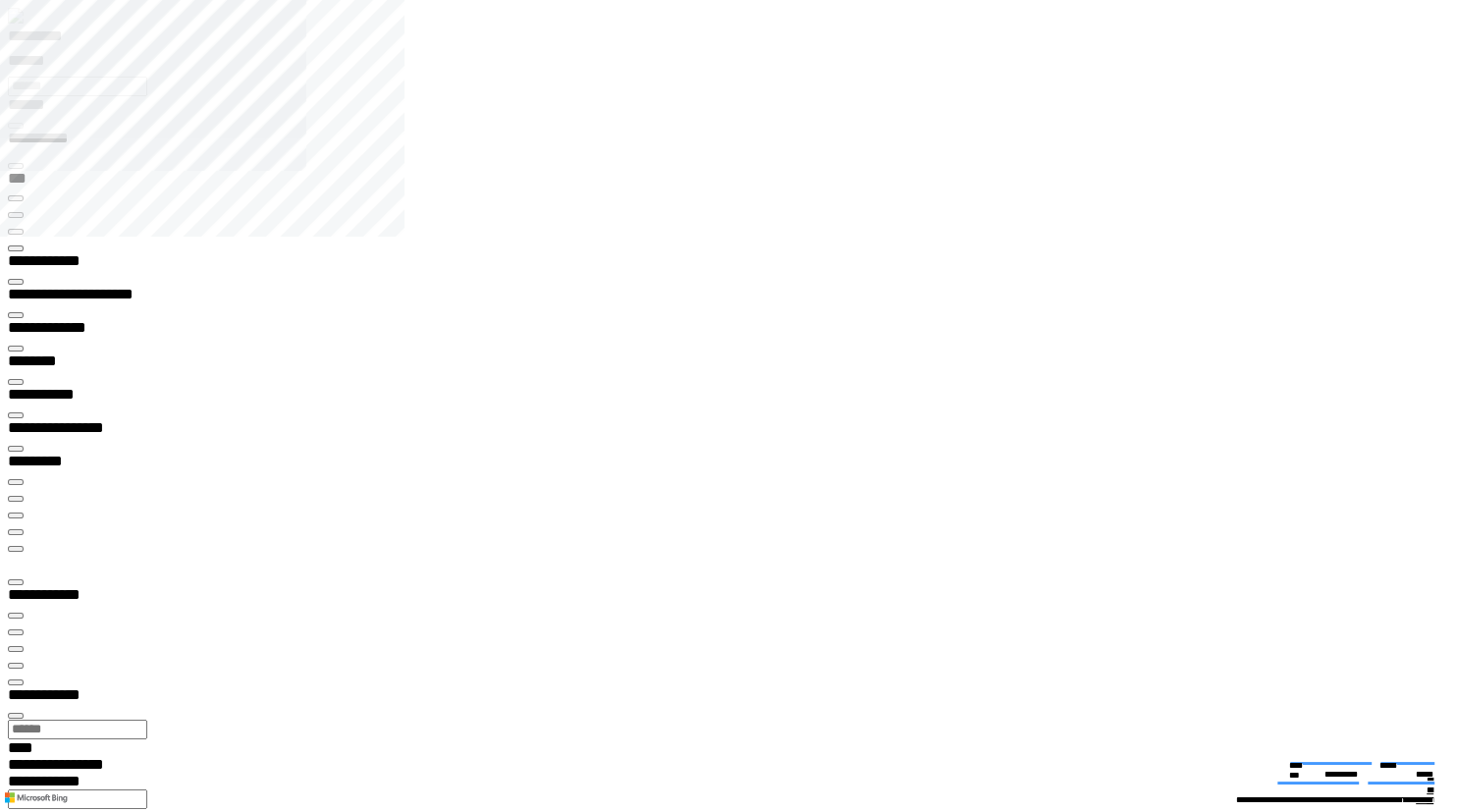 click on "**********" at bounding box center (93, 24283) 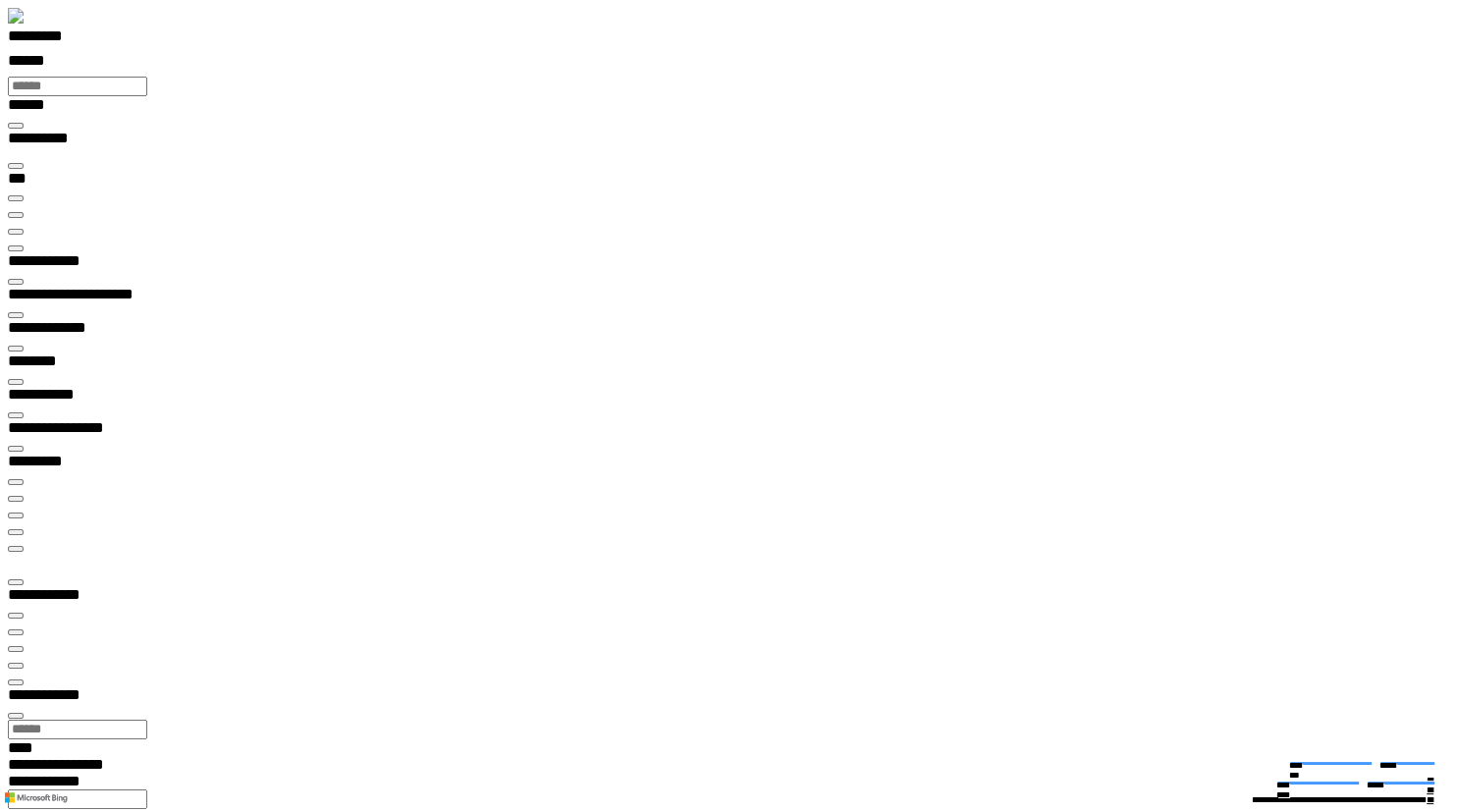 click at bounding box center (16, 13947) 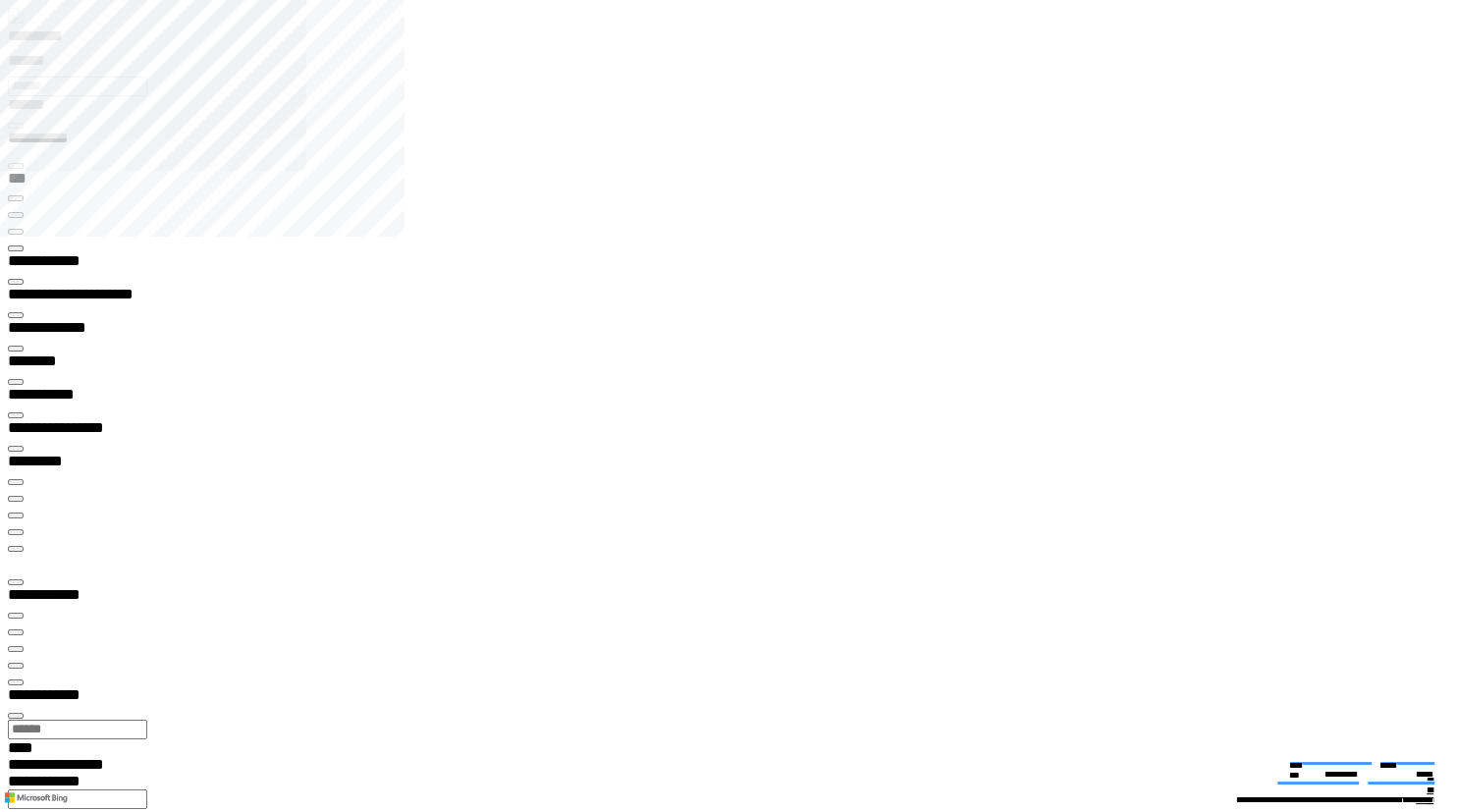 click on "**********" at bounding box center [38, 18642] 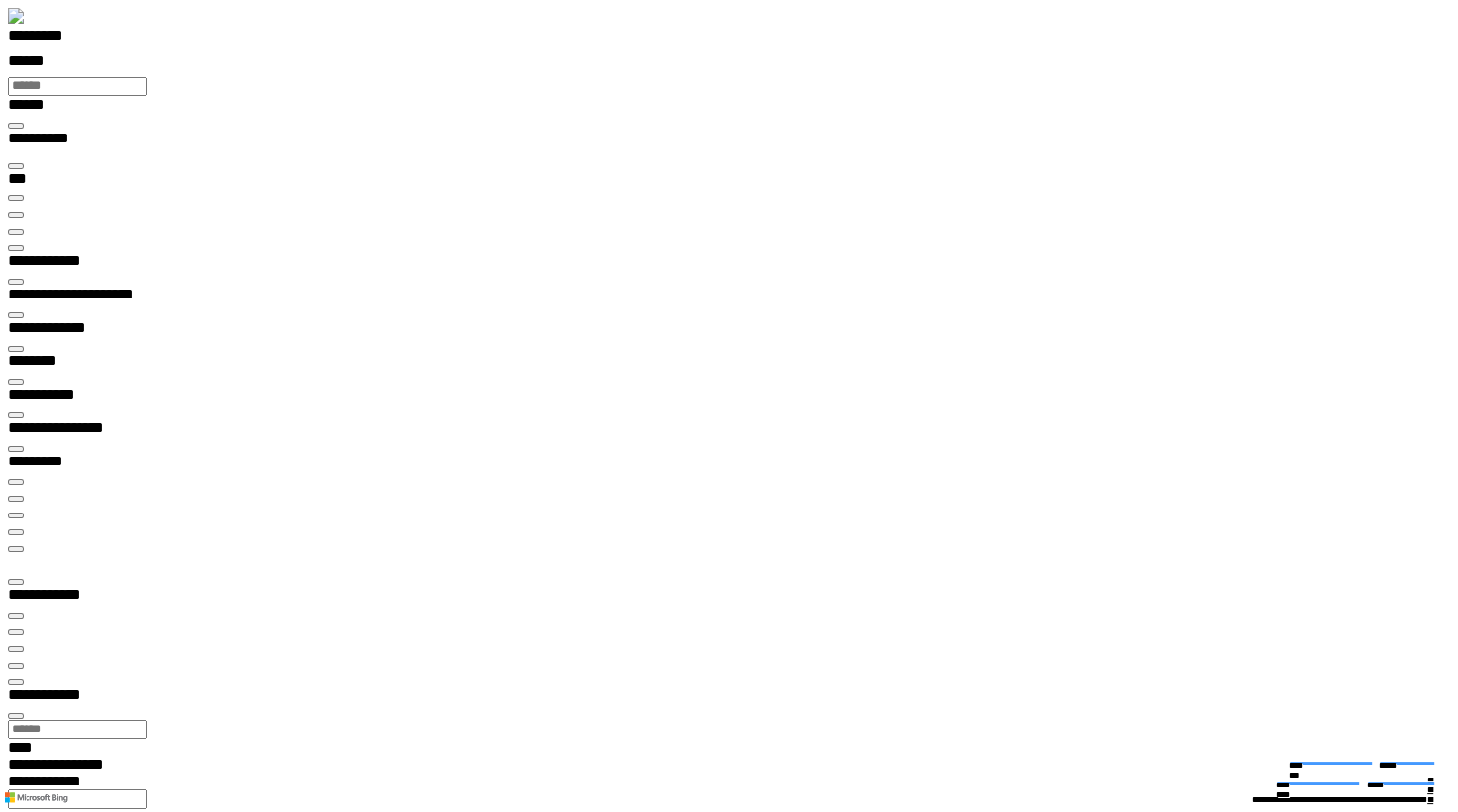 click at bounding box center (16, 13947) 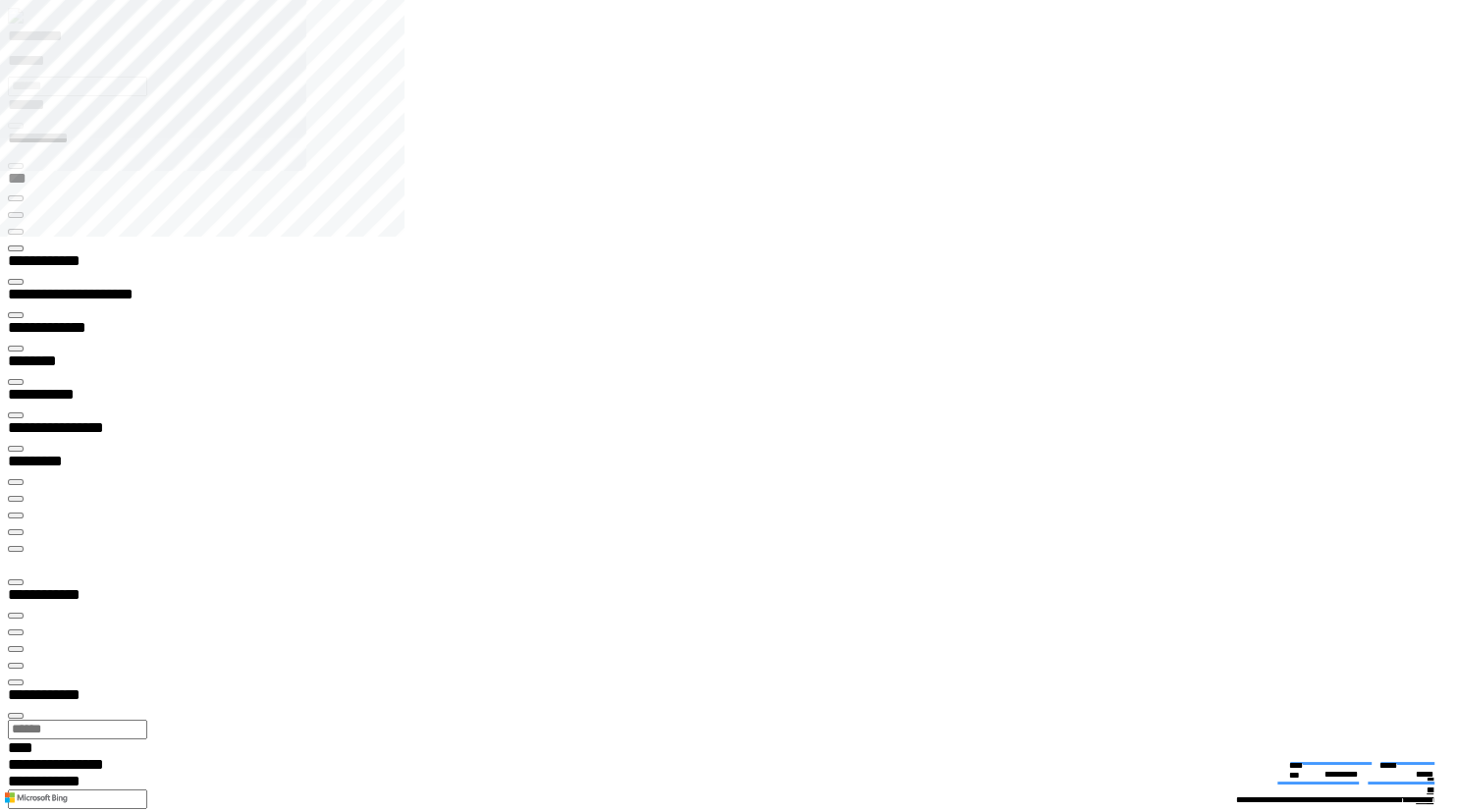 click at bounding box center (16, 17657) 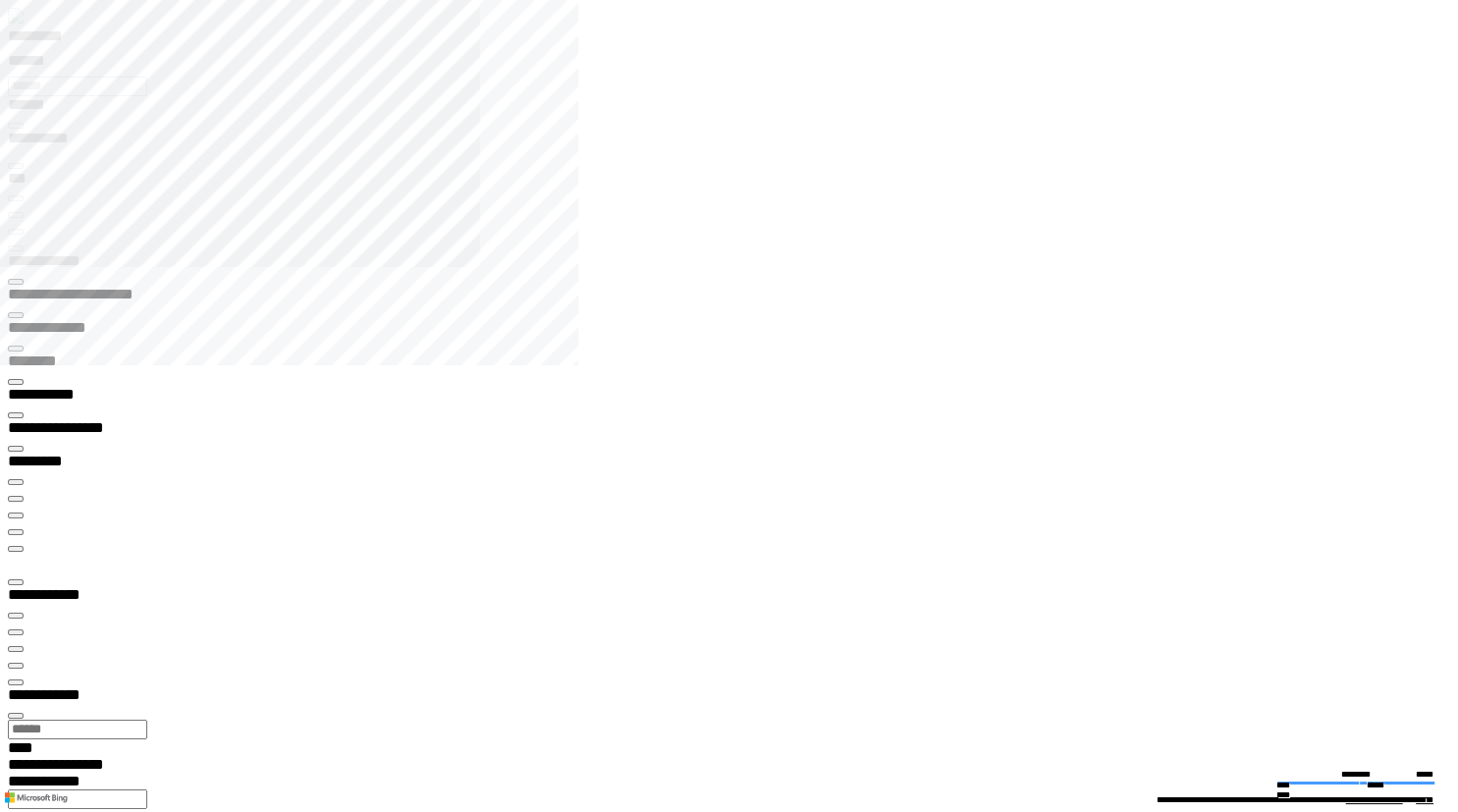 click on "**********" at bounding box center (69, 13301) 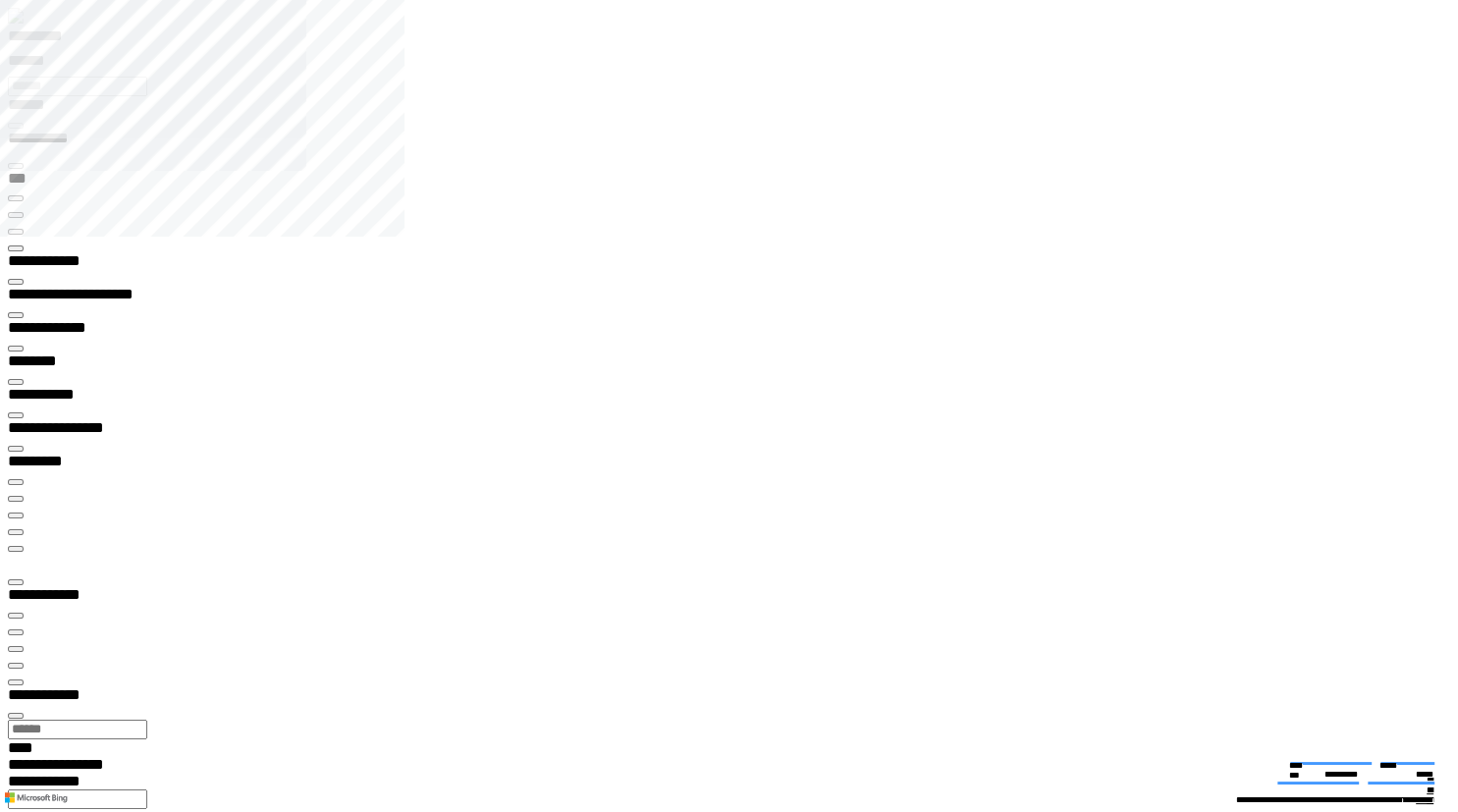 click on "**********" at bounding box center (38, 18642) 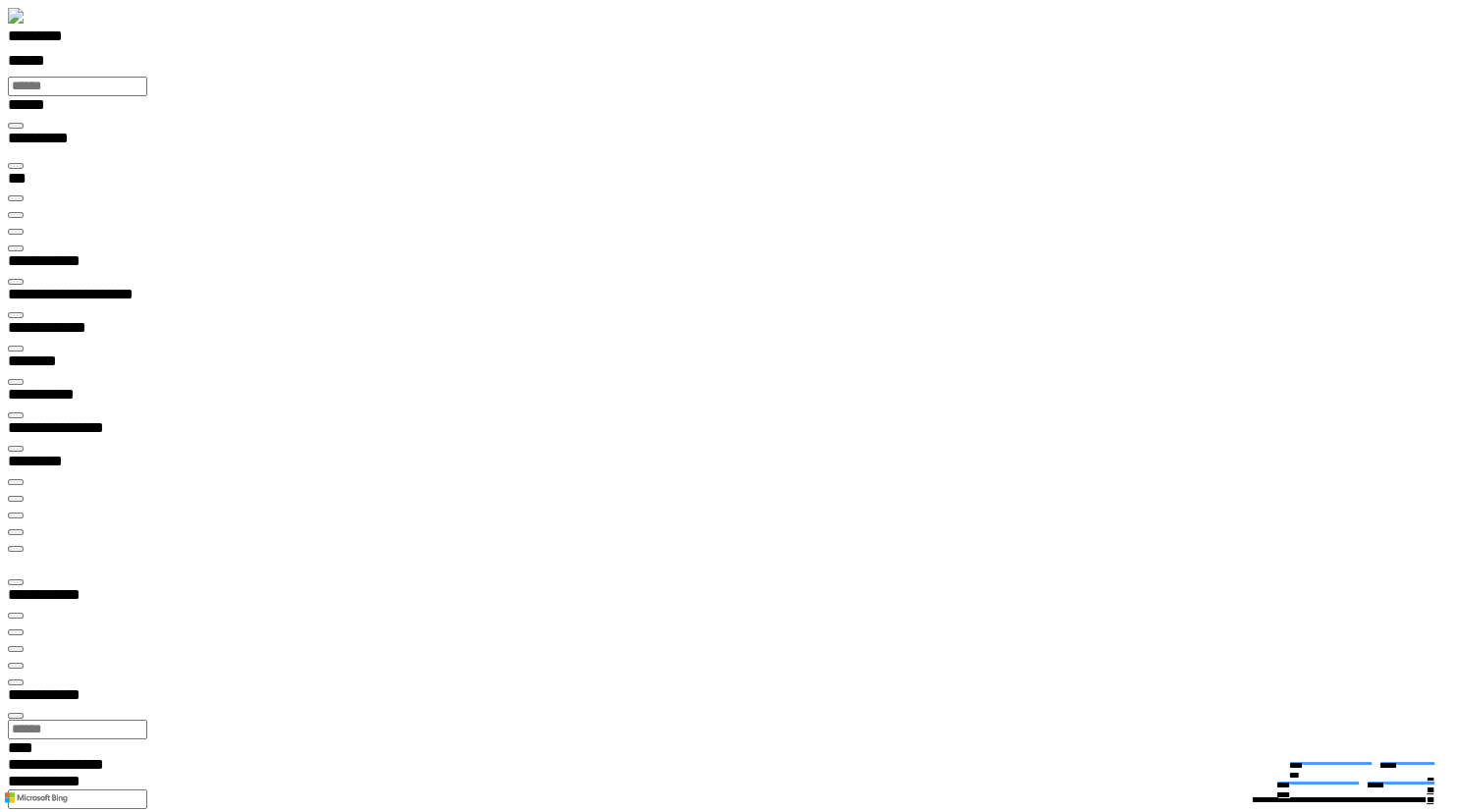 click at bounding box center [16, 13947] 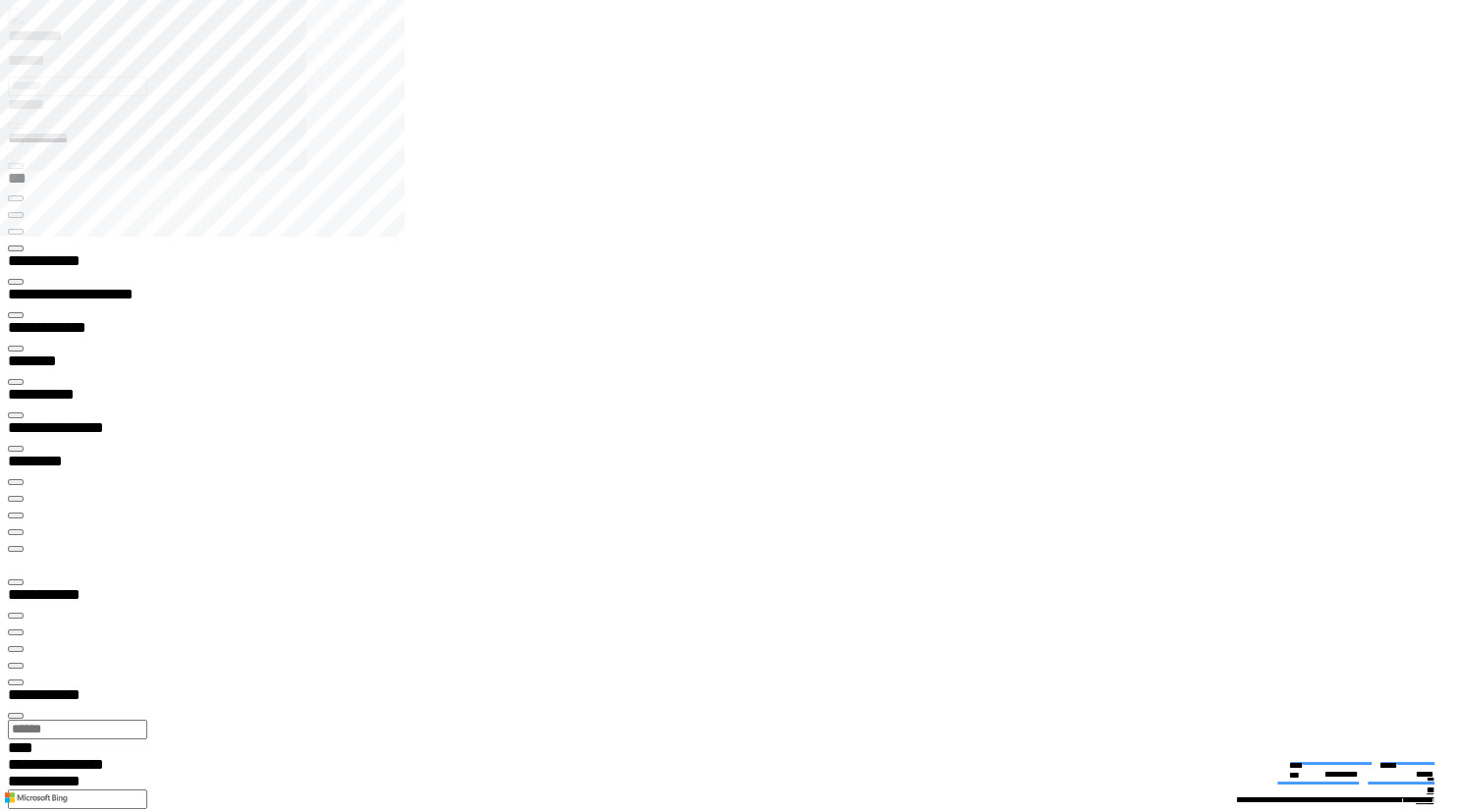 click on "**********" at bounding box center (38, 18642) 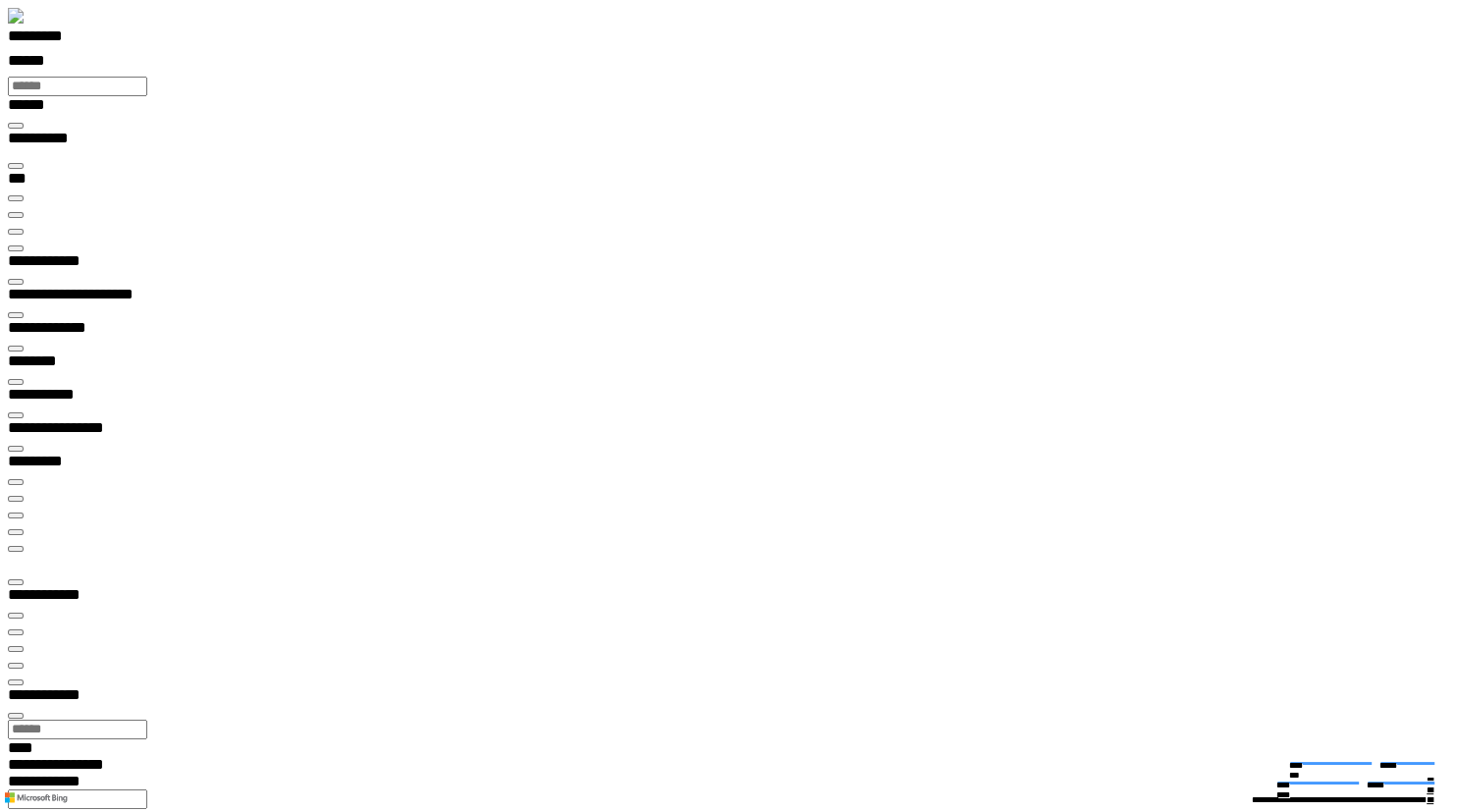click at bounding box center (16, 13947) 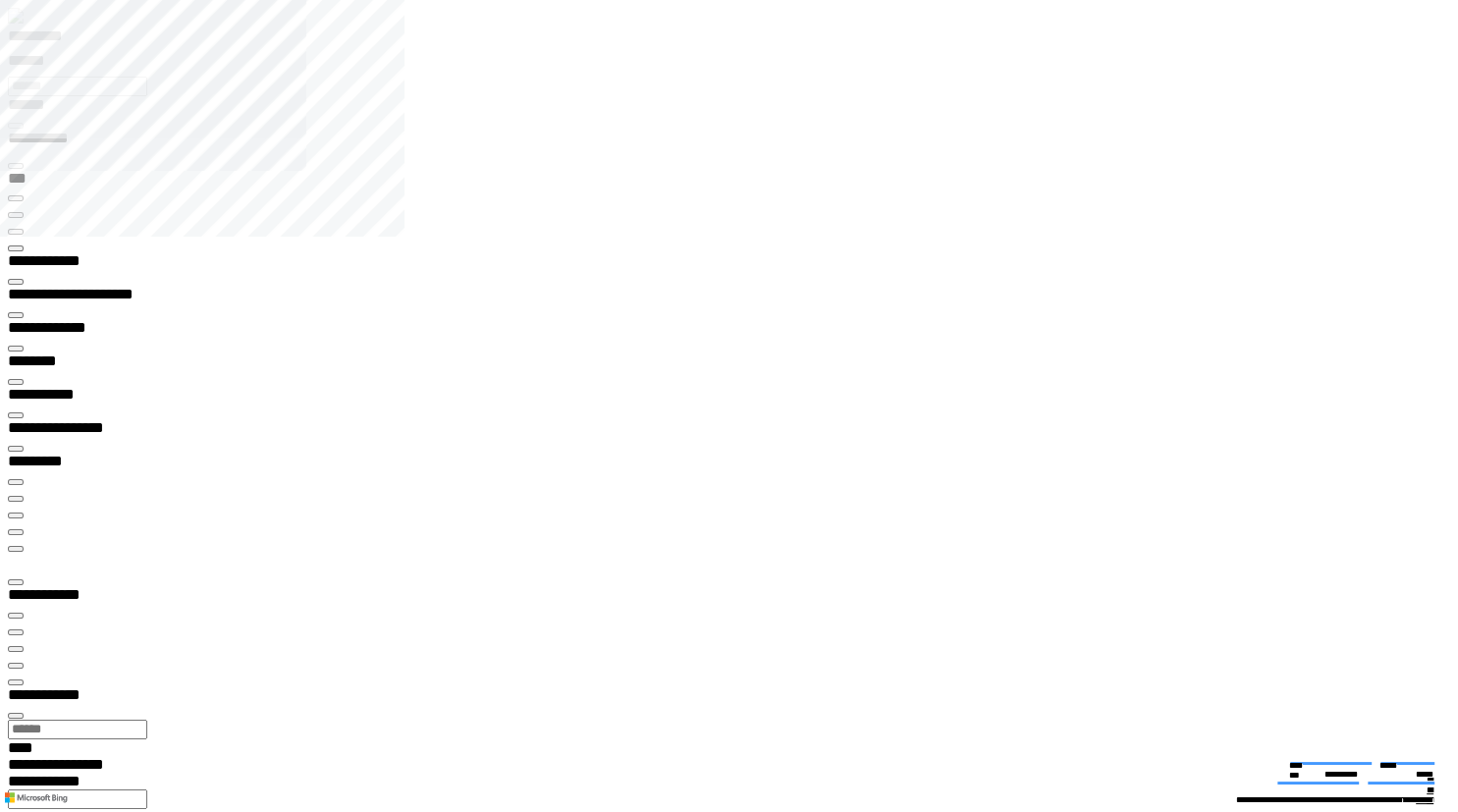 click on "**********" at bounding box center [38, 18642] 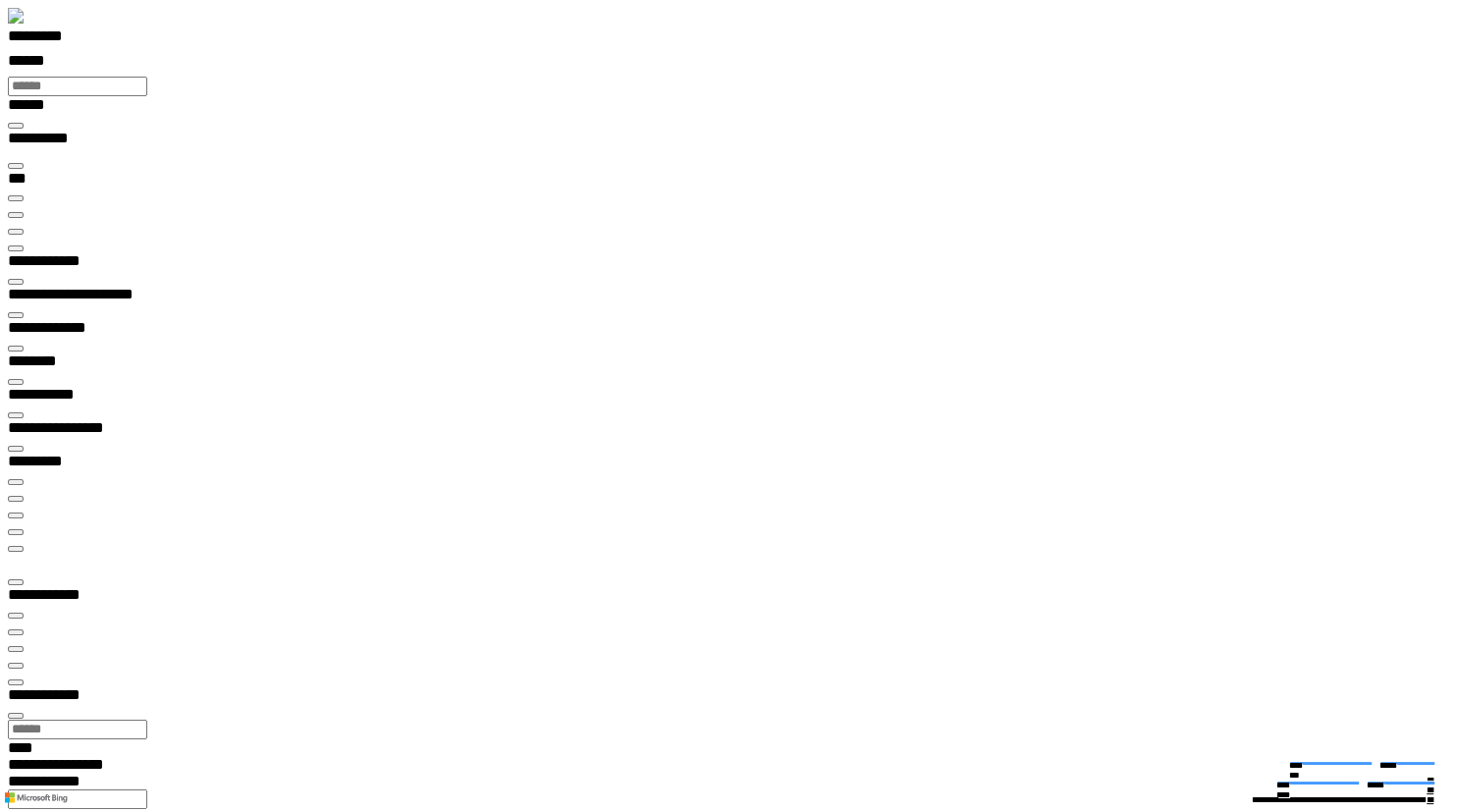 click at bounding box center (16, 13947) 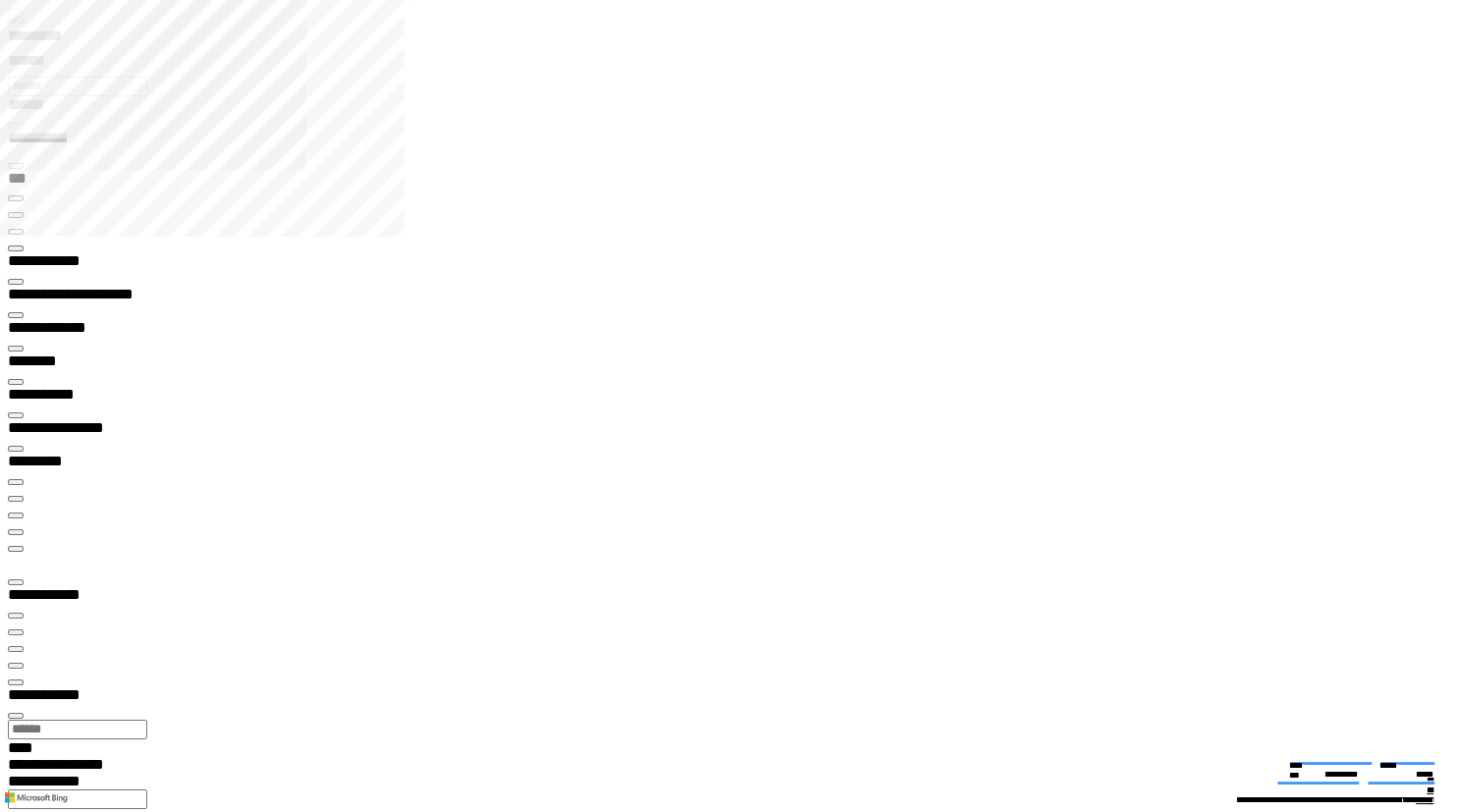click at bounding box center (16, 13876) 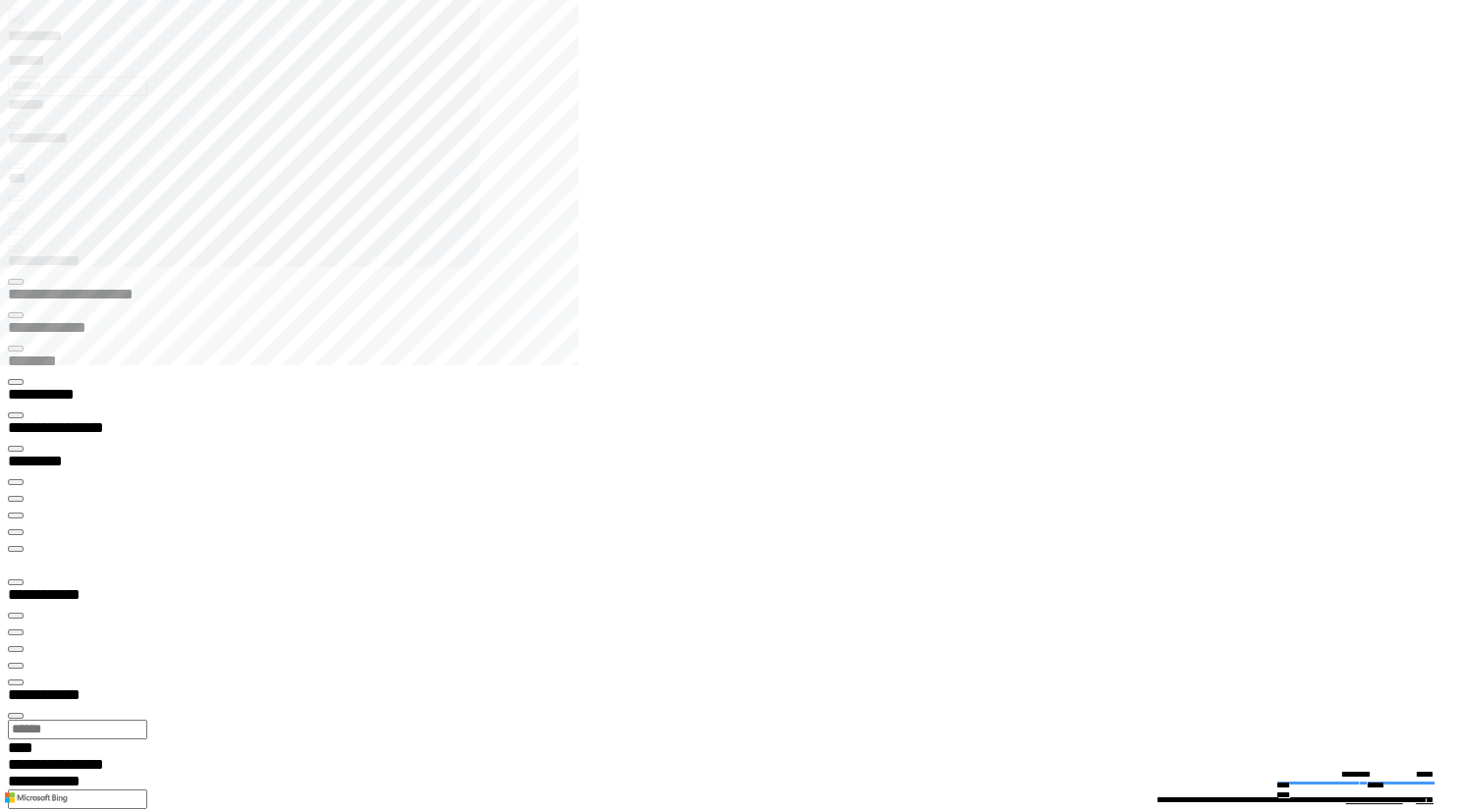 click at bounding box center [736, 12926] 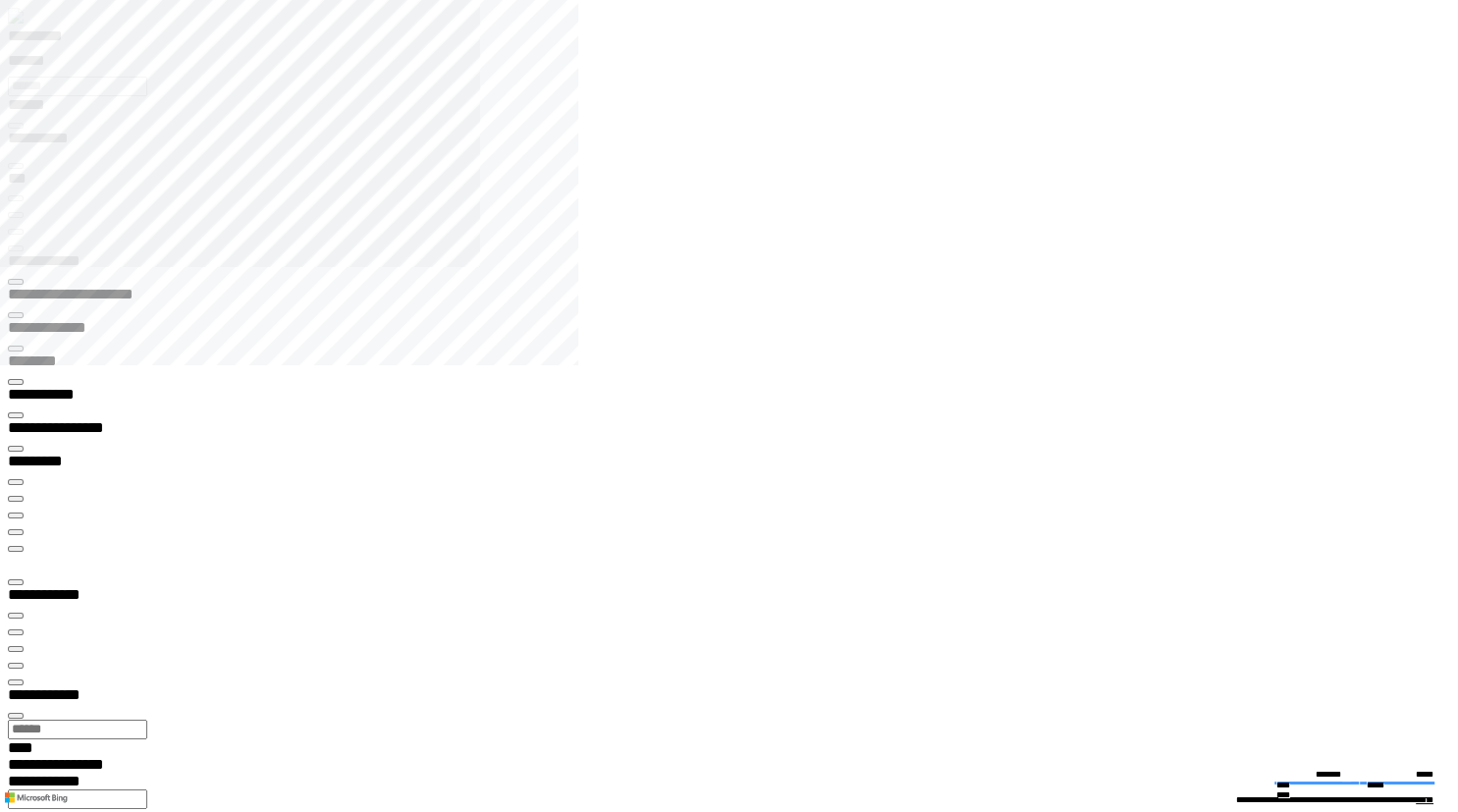 click on "**********" at bounding box center (69, 13301) 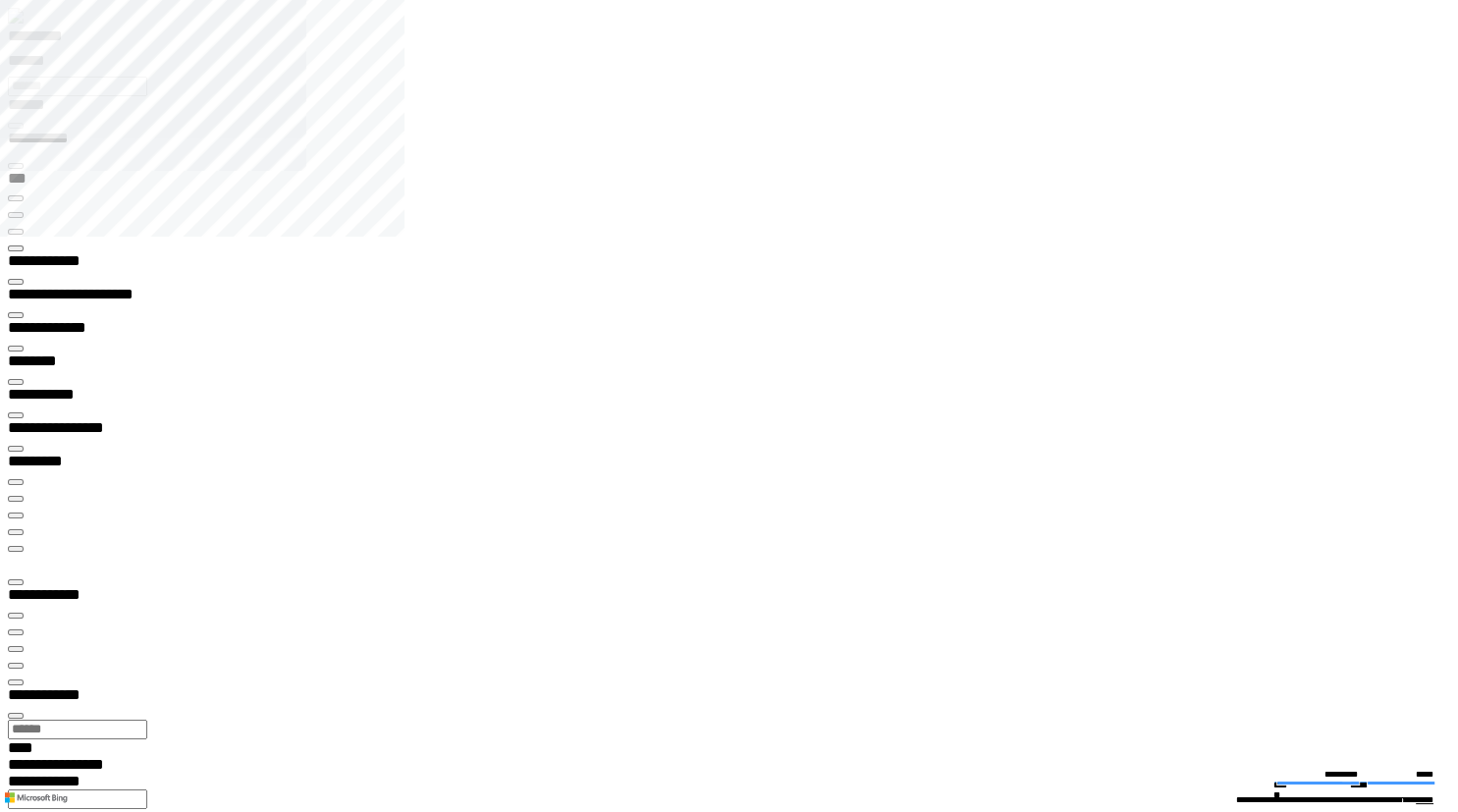 type on "*********" 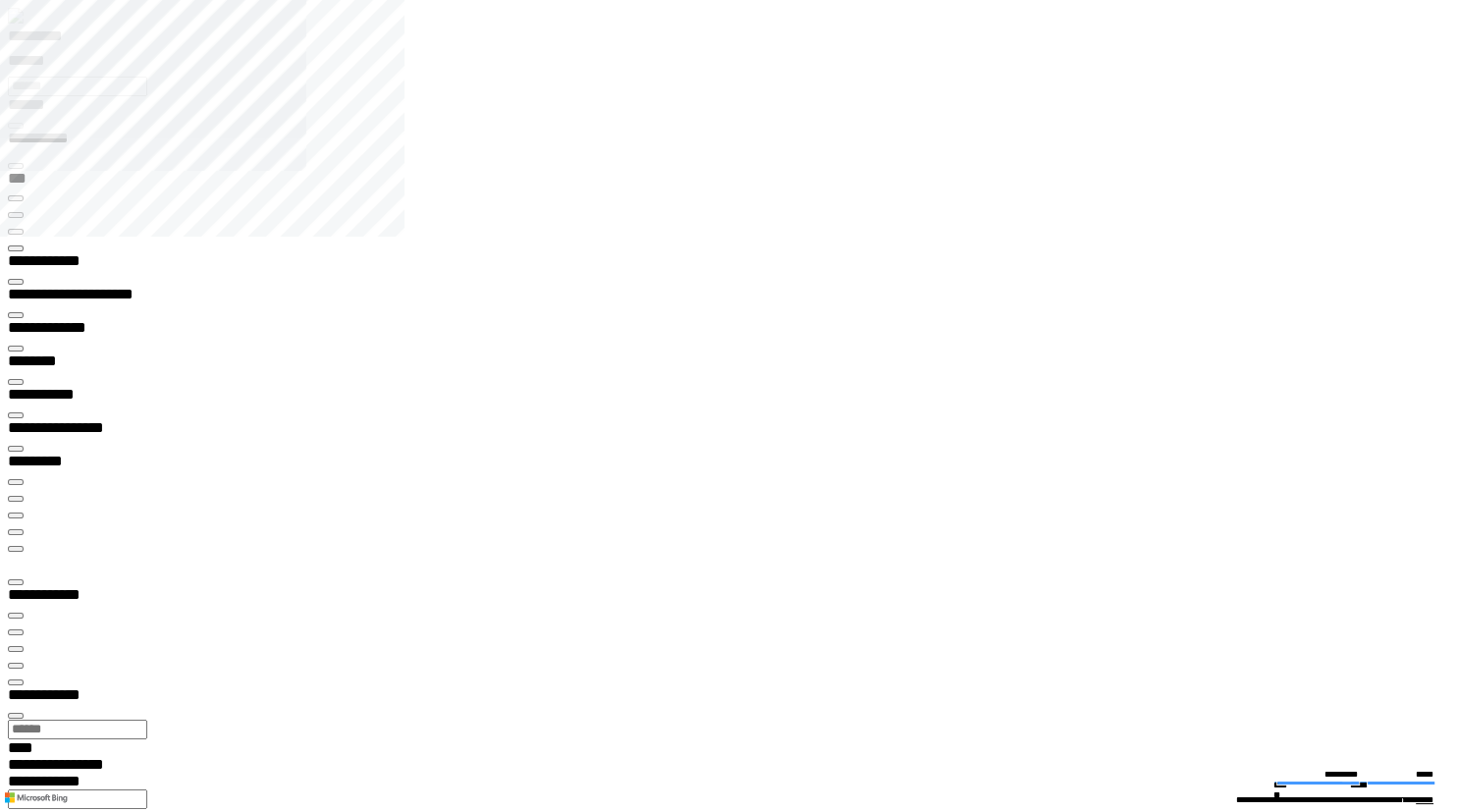 click at bounding box center [16, 14138] 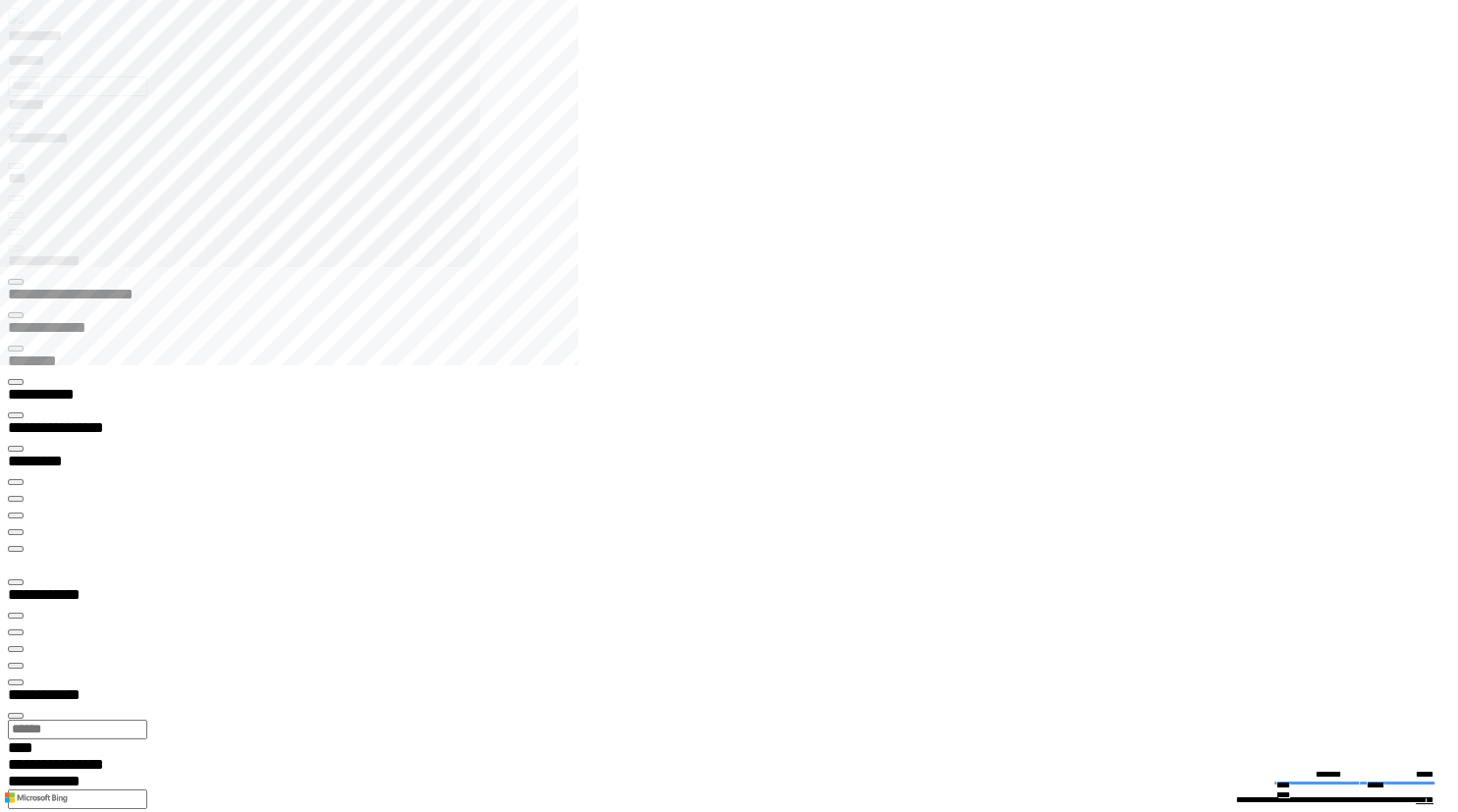 click at bounding box center (16, 12999) 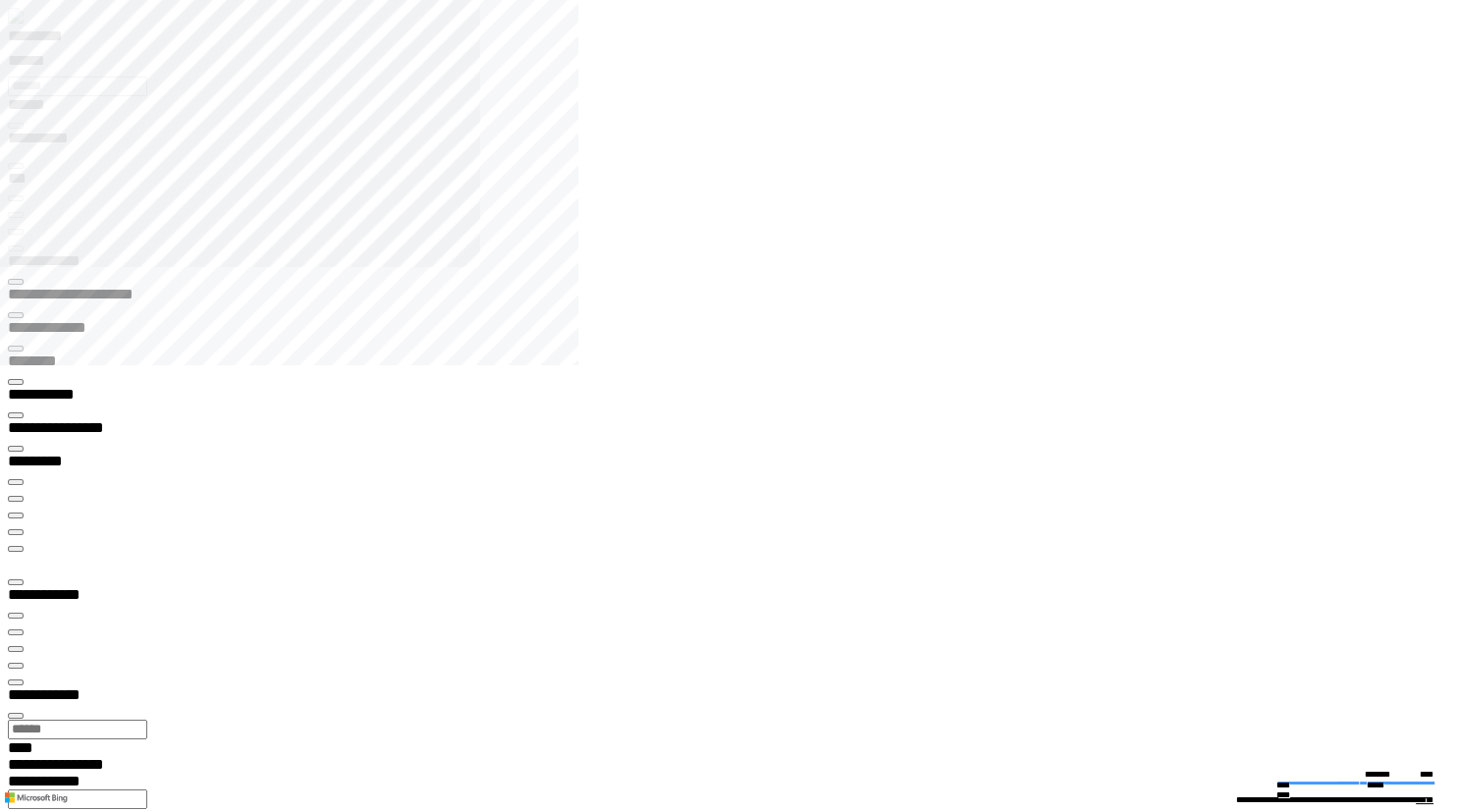 click on "**********" at bounding box center (442, 13030) 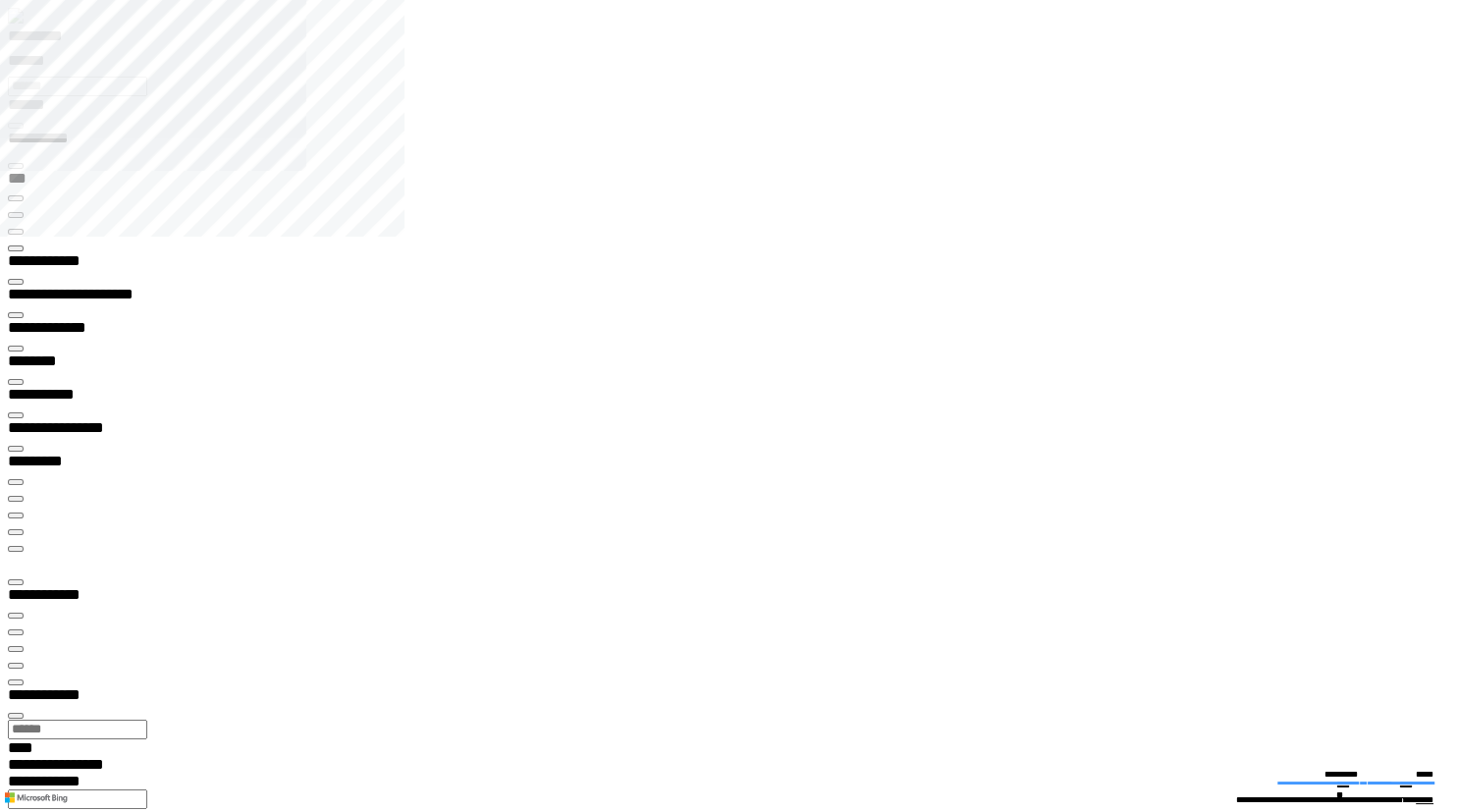 type on "**********" 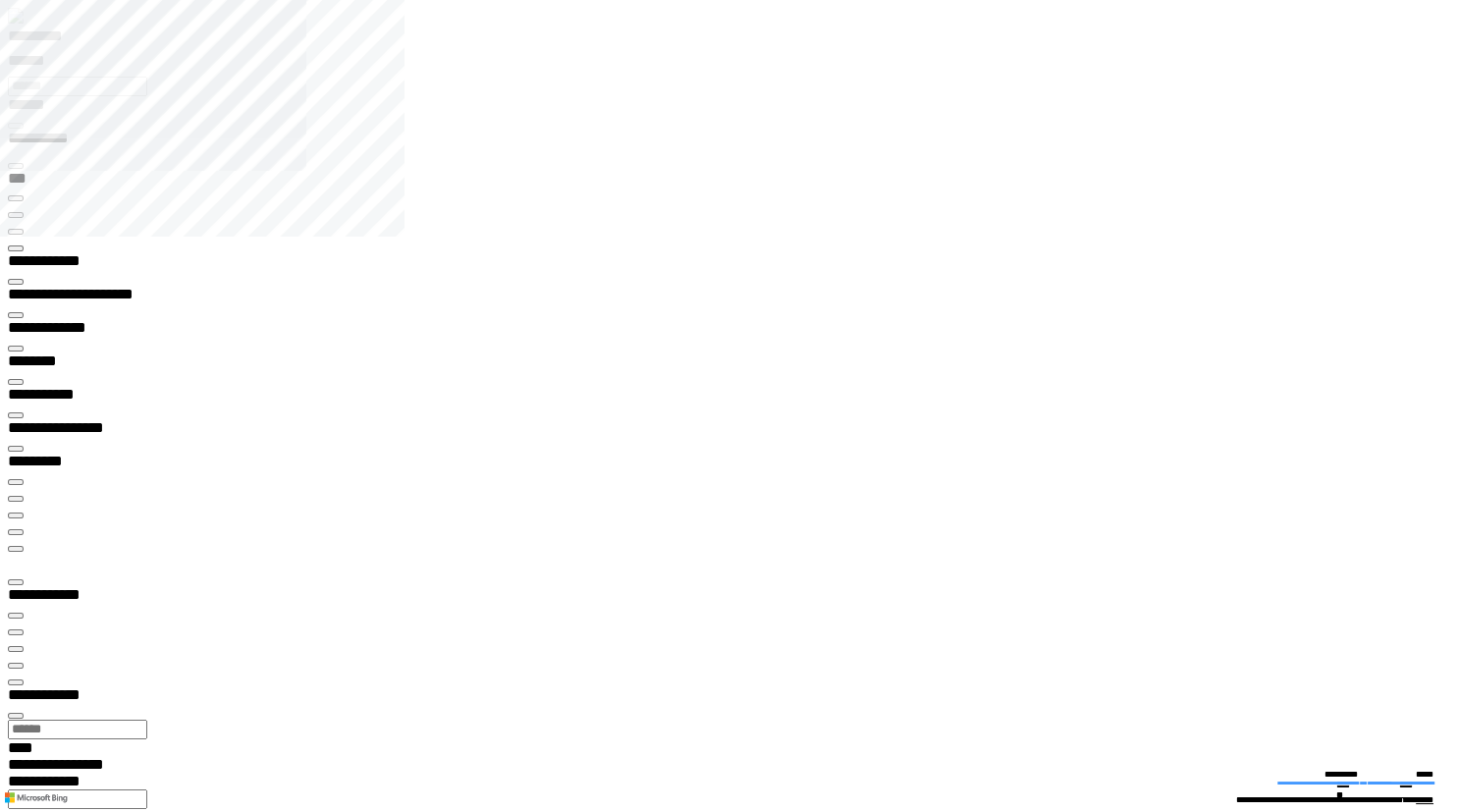 click on "**********" at bounding box center (38, 18781) 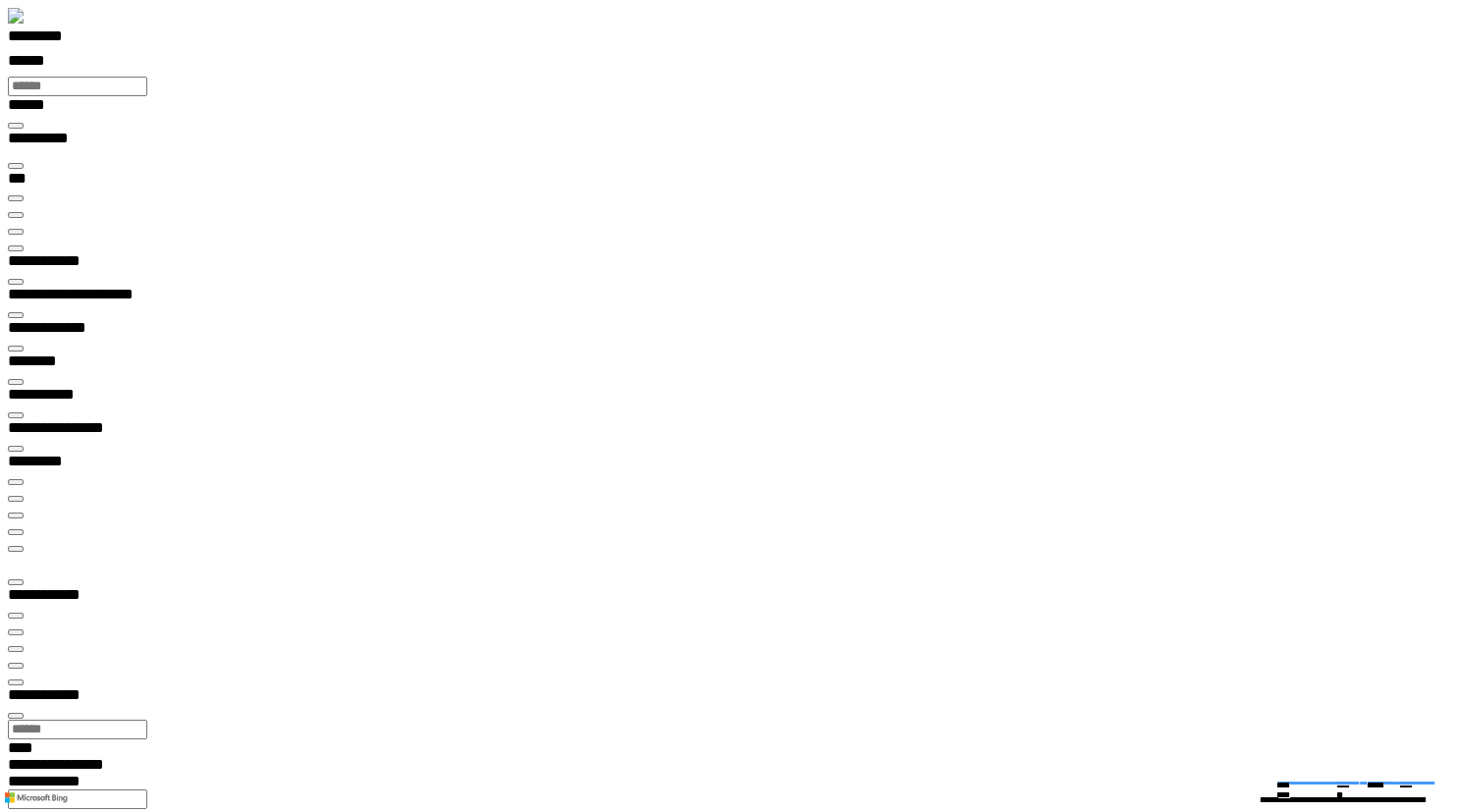 click on "**********" at bounding box center [736, 14294] 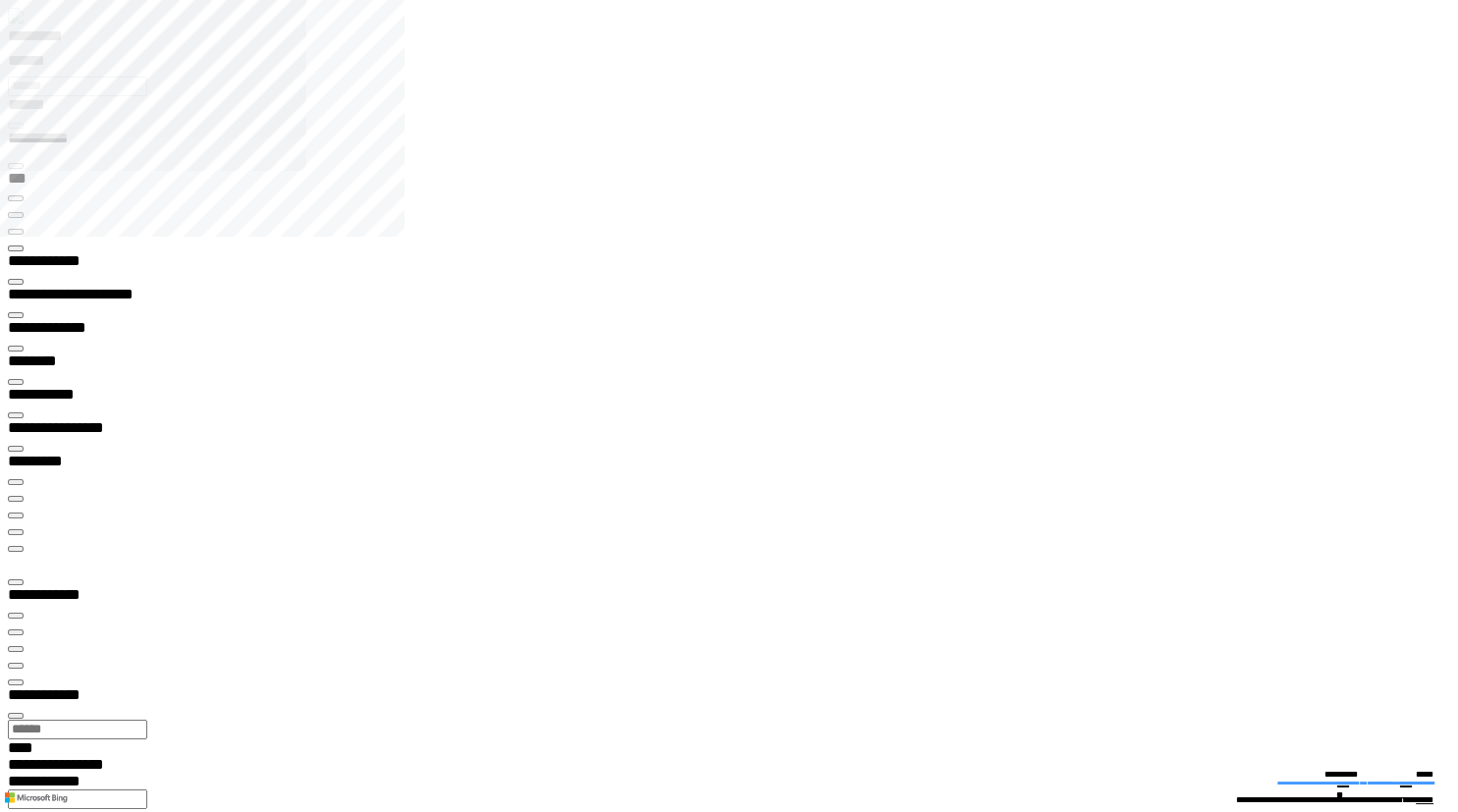 click at bounding box center (16, 17857) 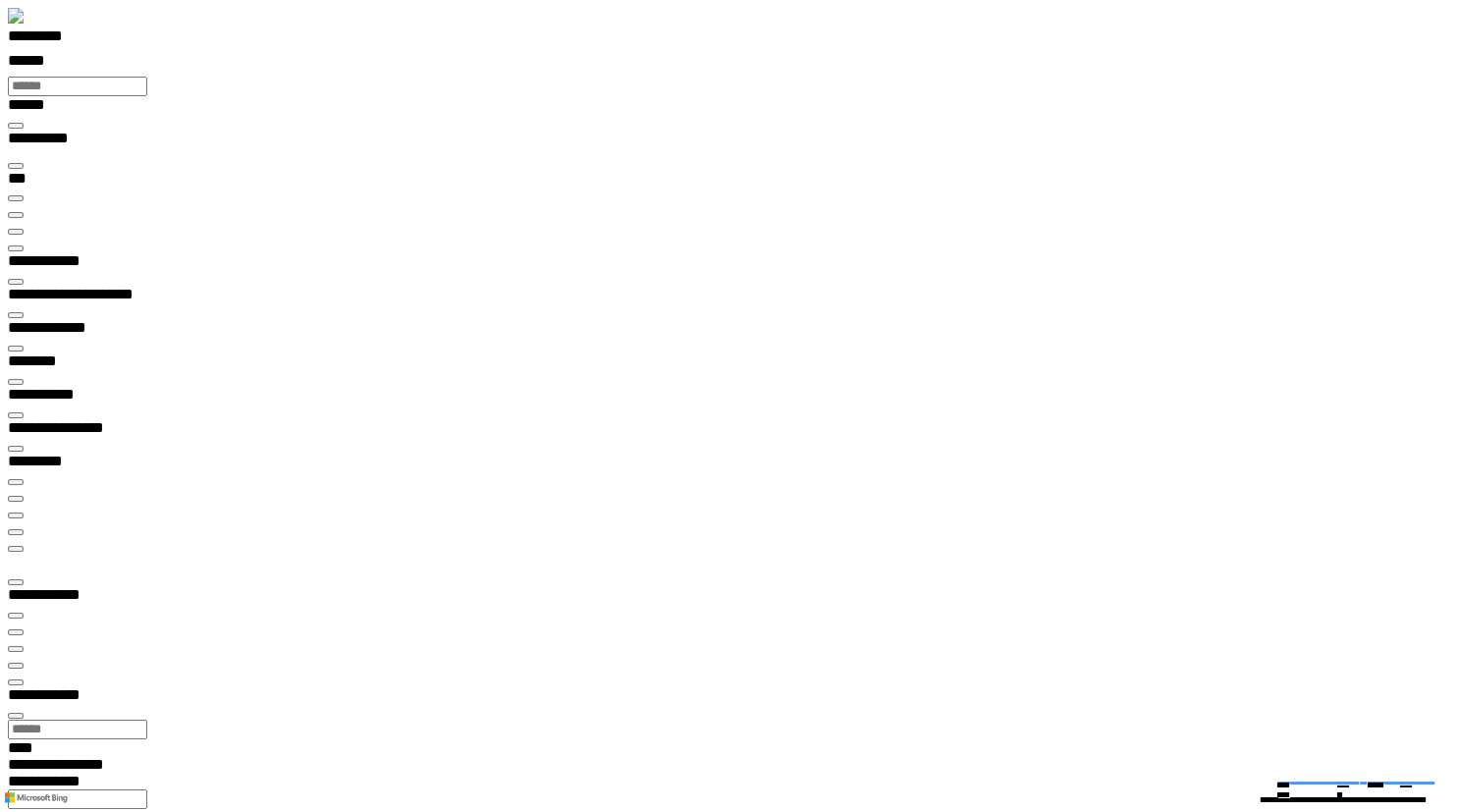 click on "**********" at bounding box center (736, 14294) 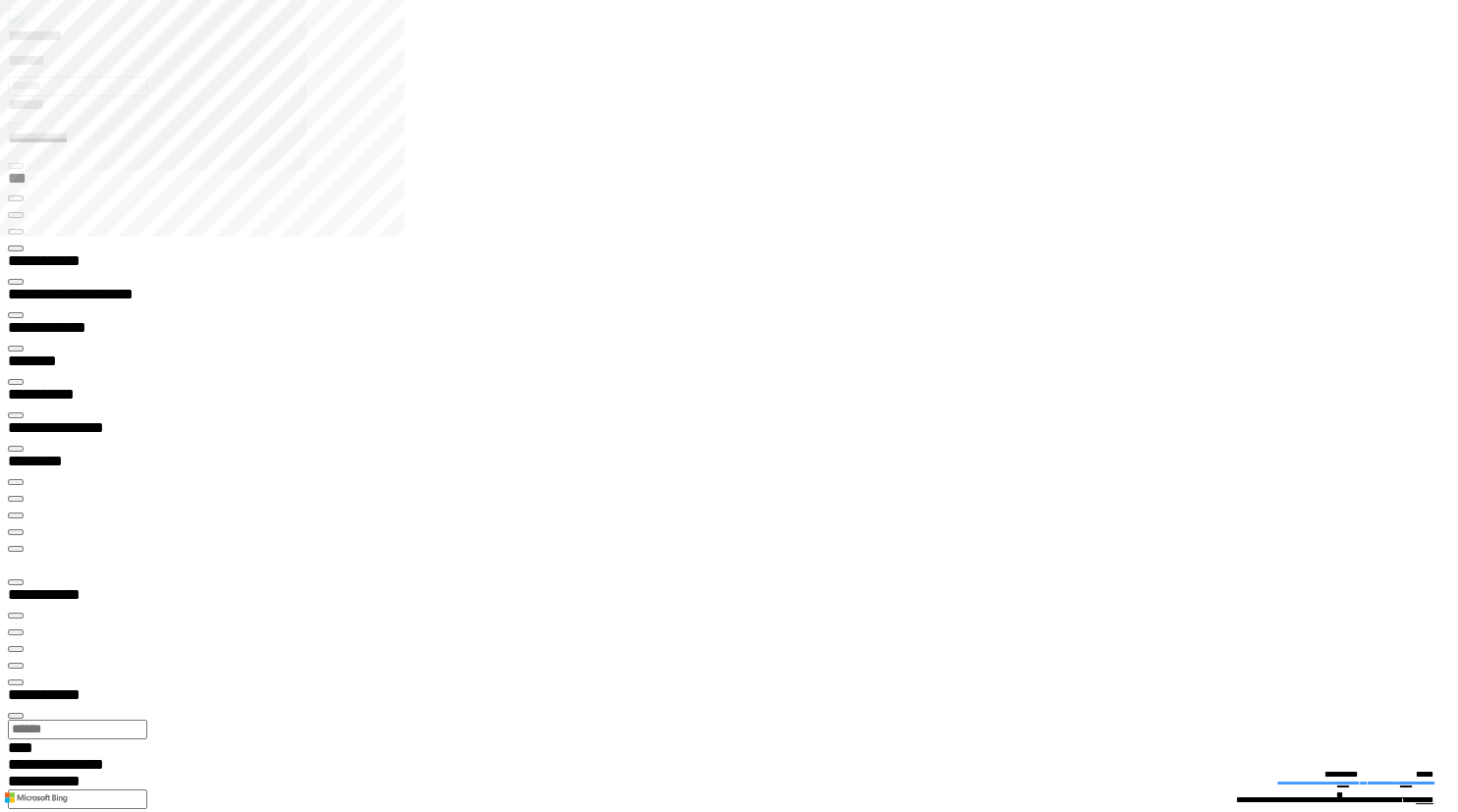 click on "**********" at bounding box center (38, 18781) 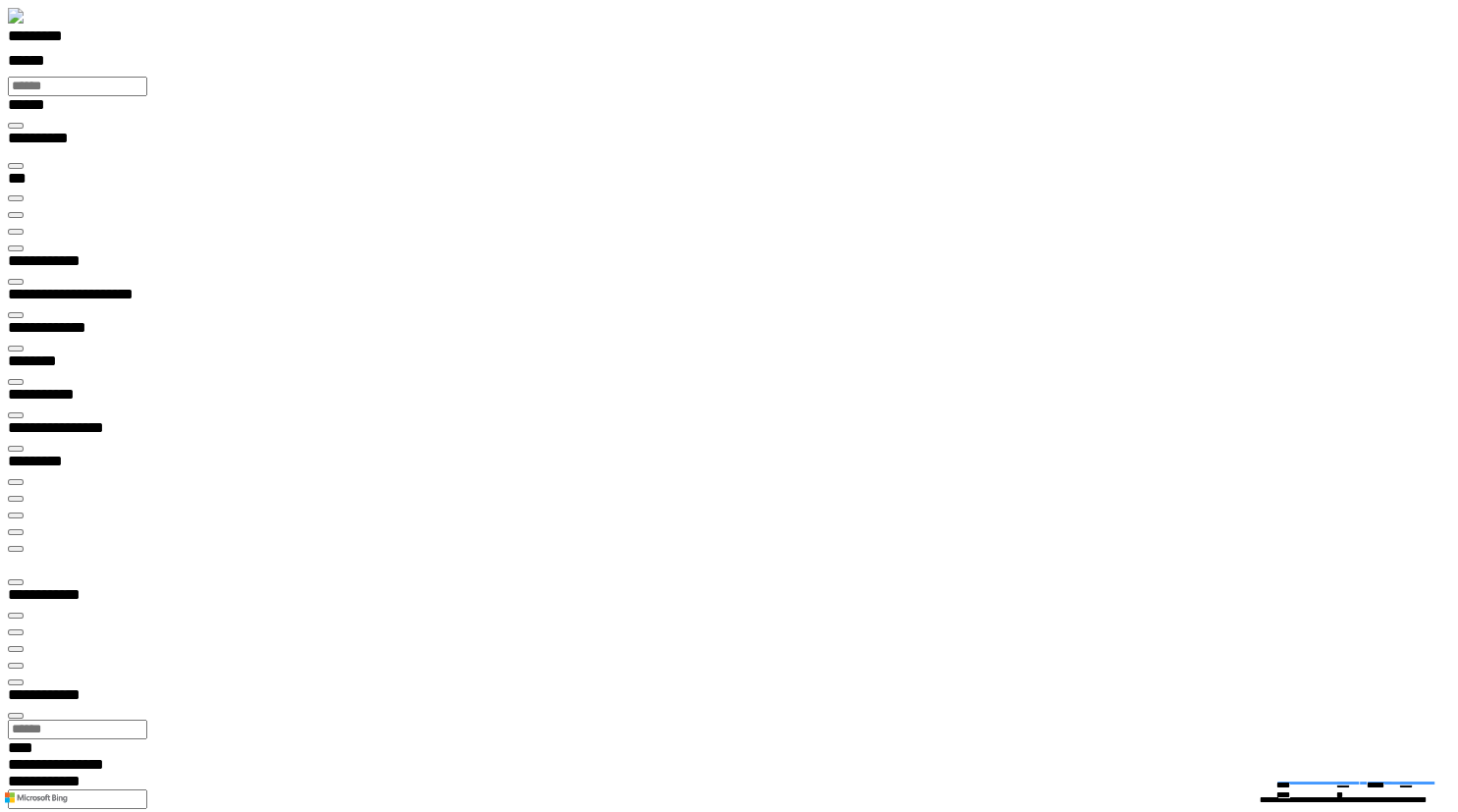 click at bounding box center (16, 14087) 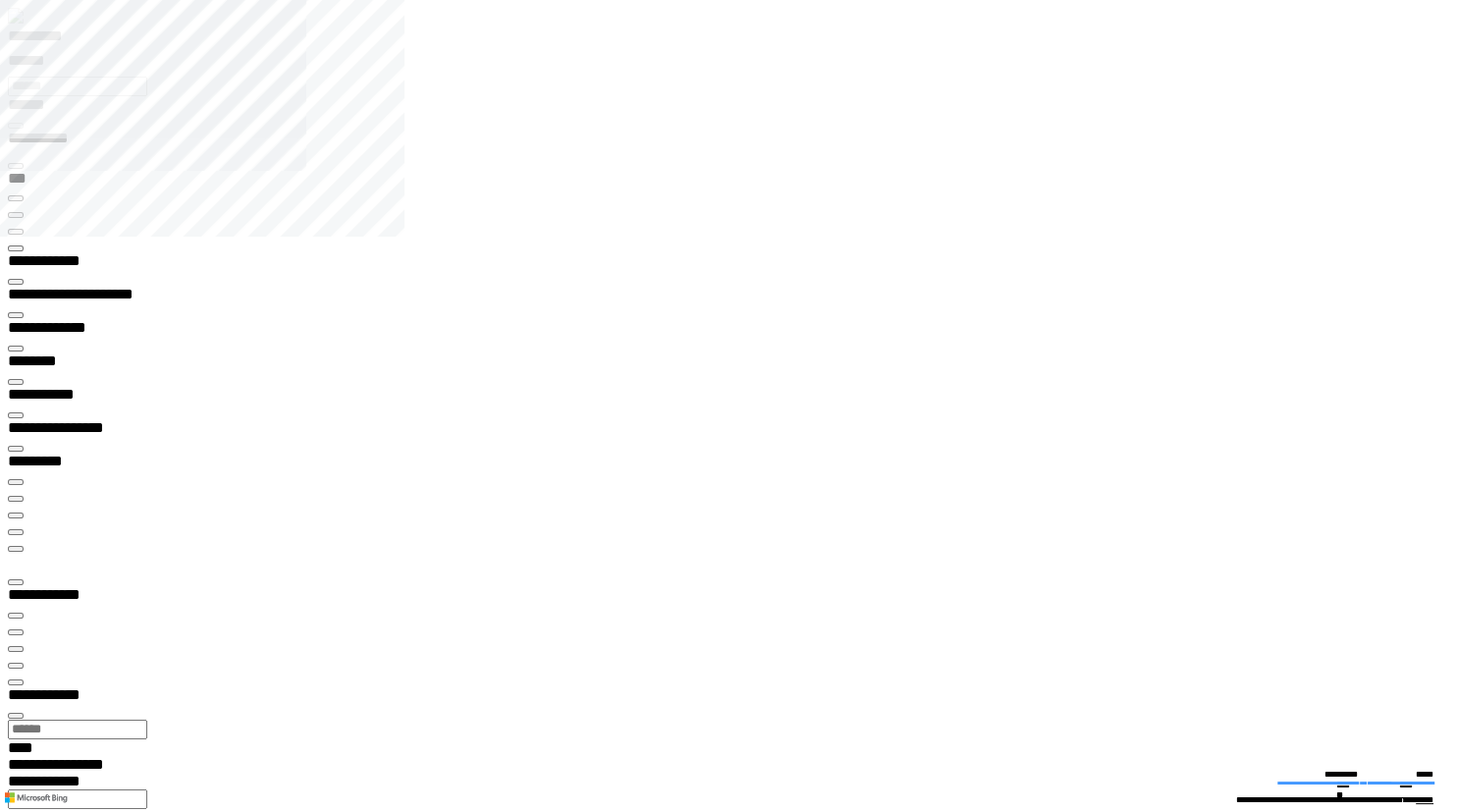 click at bounding box center [16, 14087] 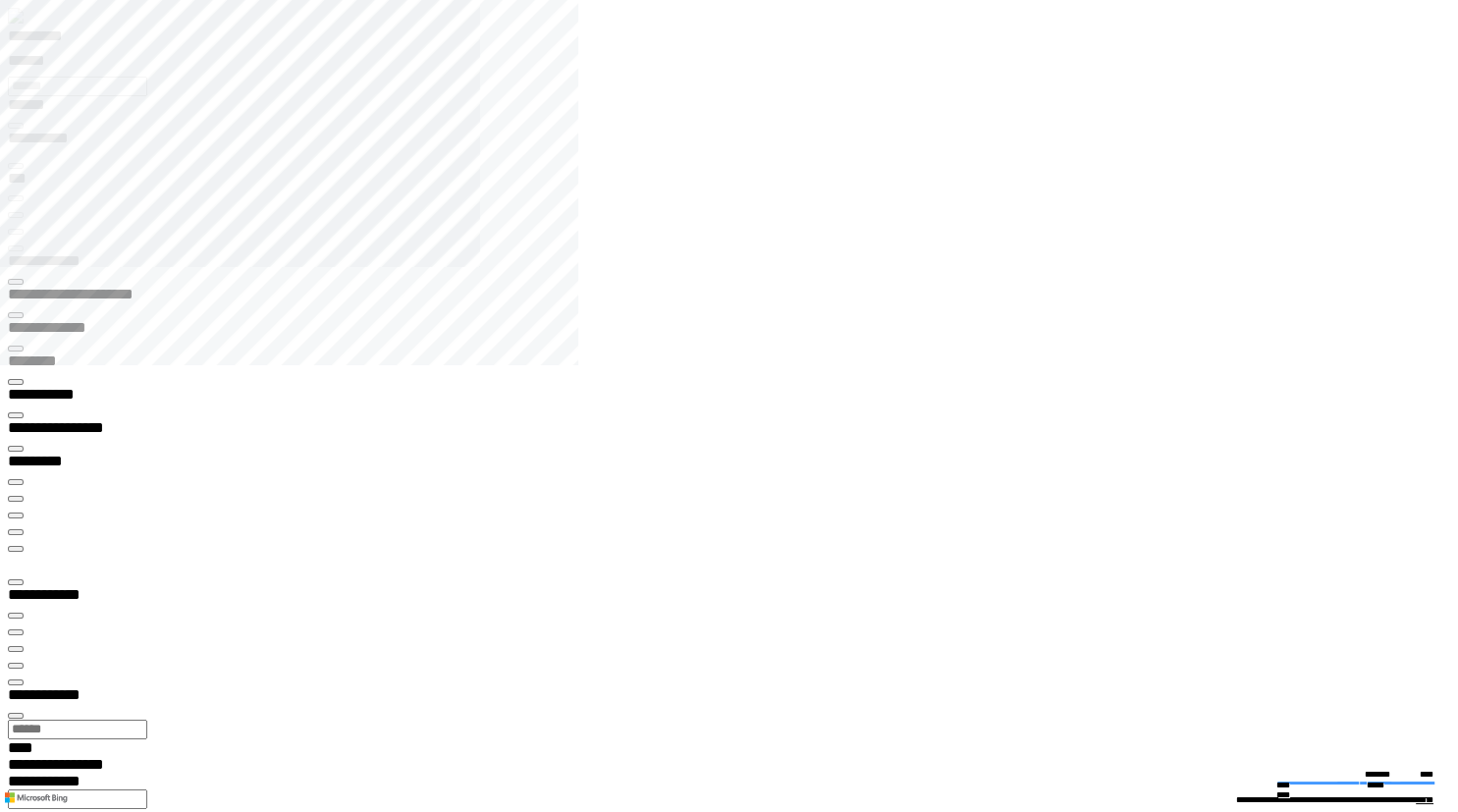 click on "**********" at bounding box center [442, 13030] 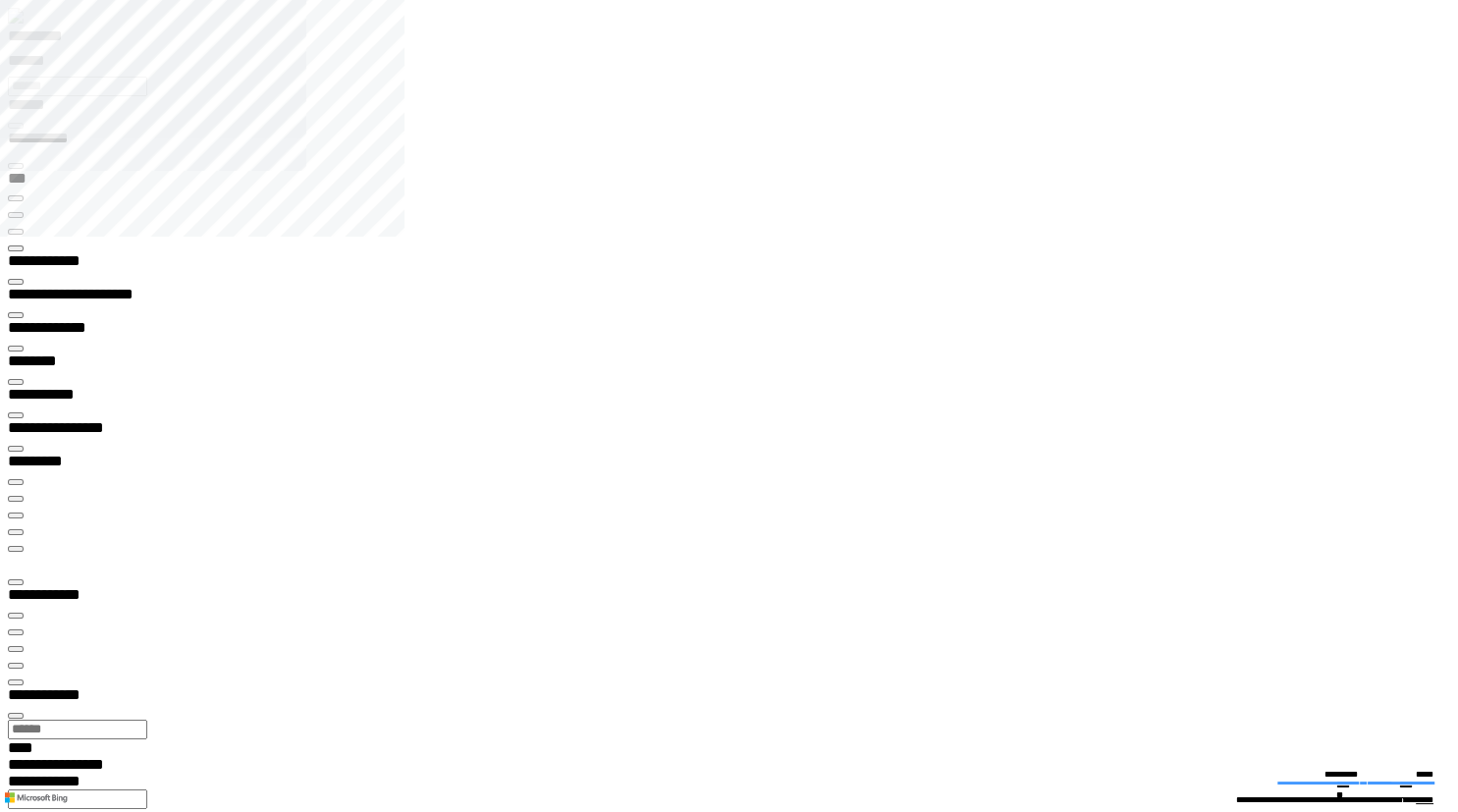 click at bounding box center [16, 17796] 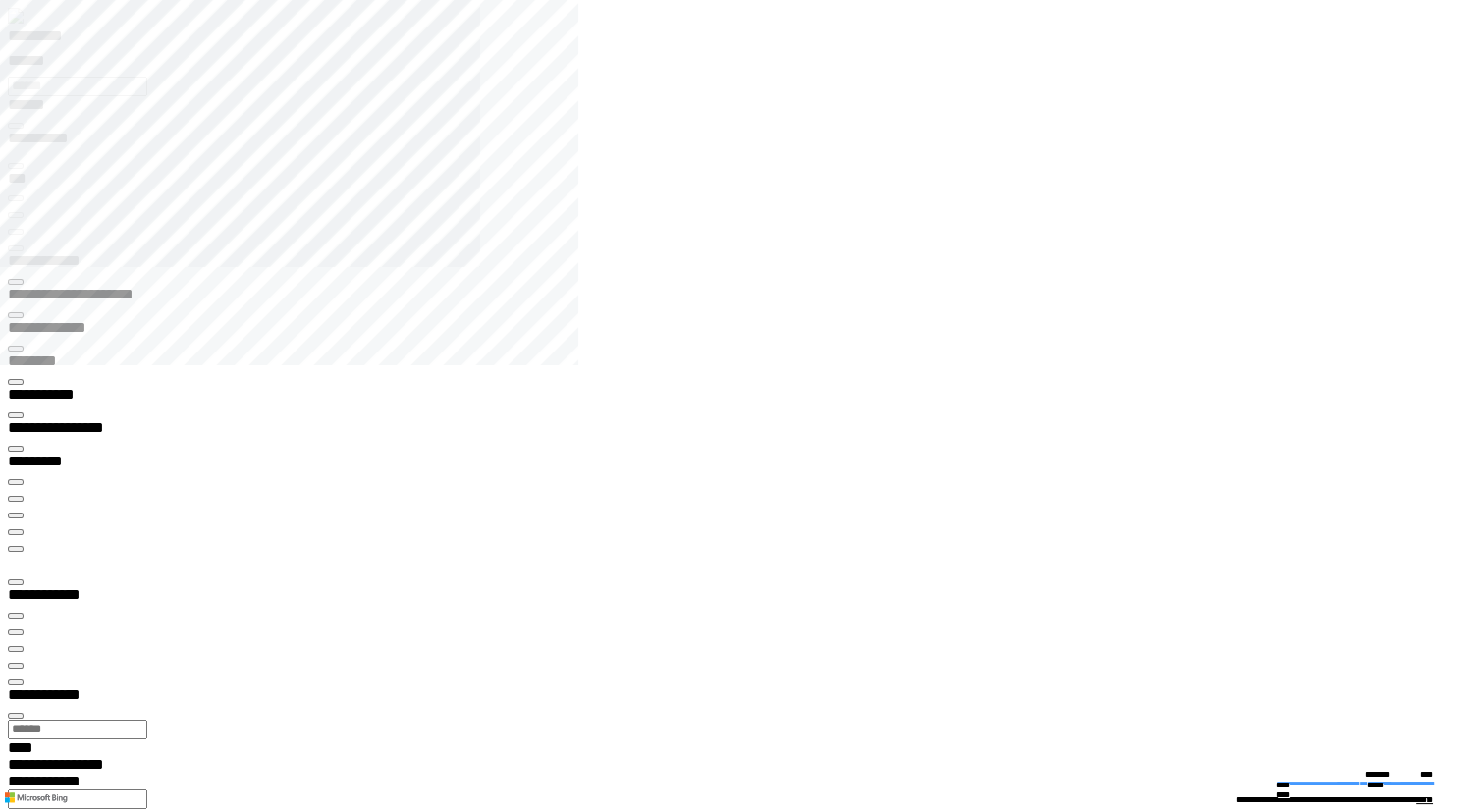 click on "**********" at bounding box center [65, 13030] 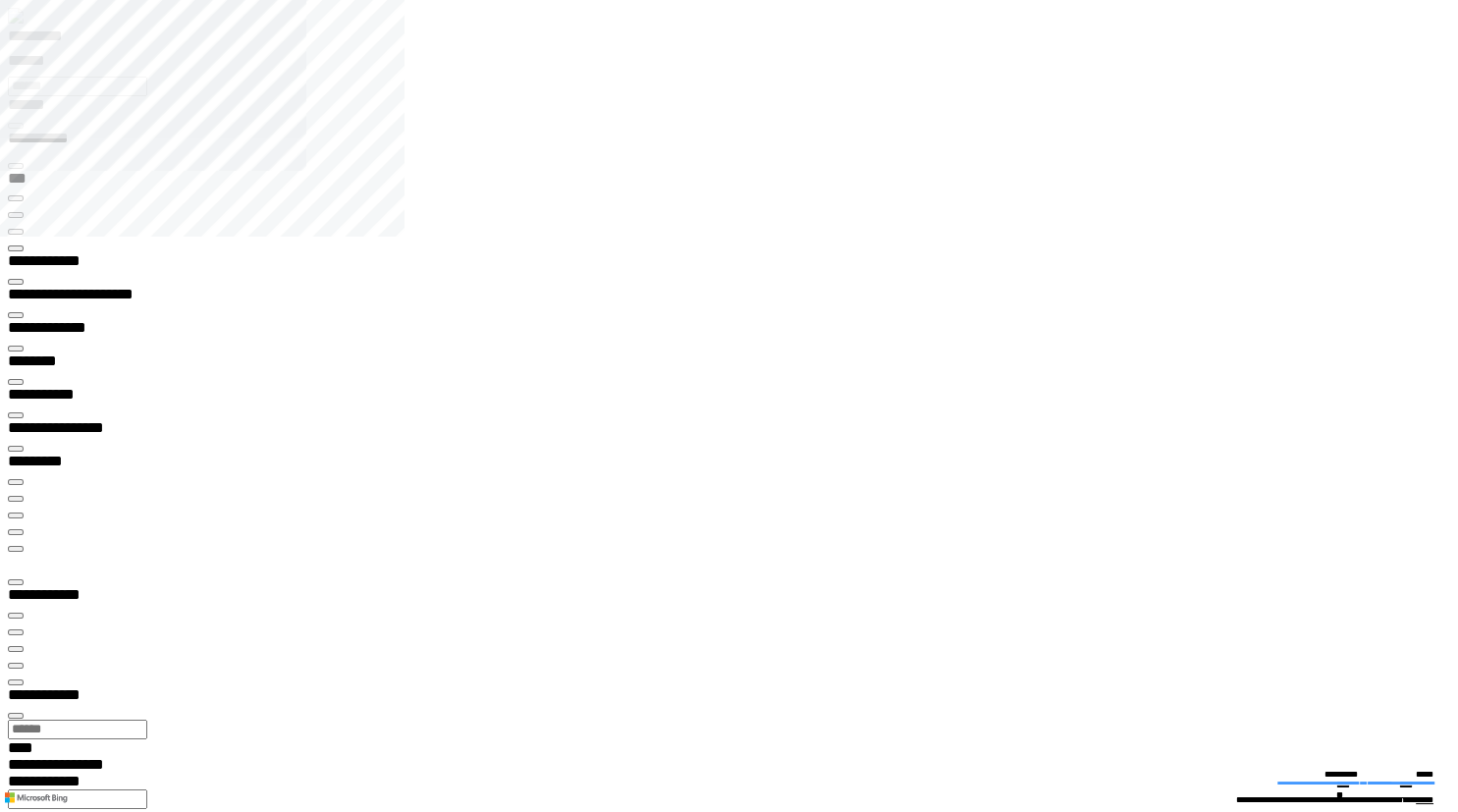 click on "**********" at bounding box center [38, 18781] 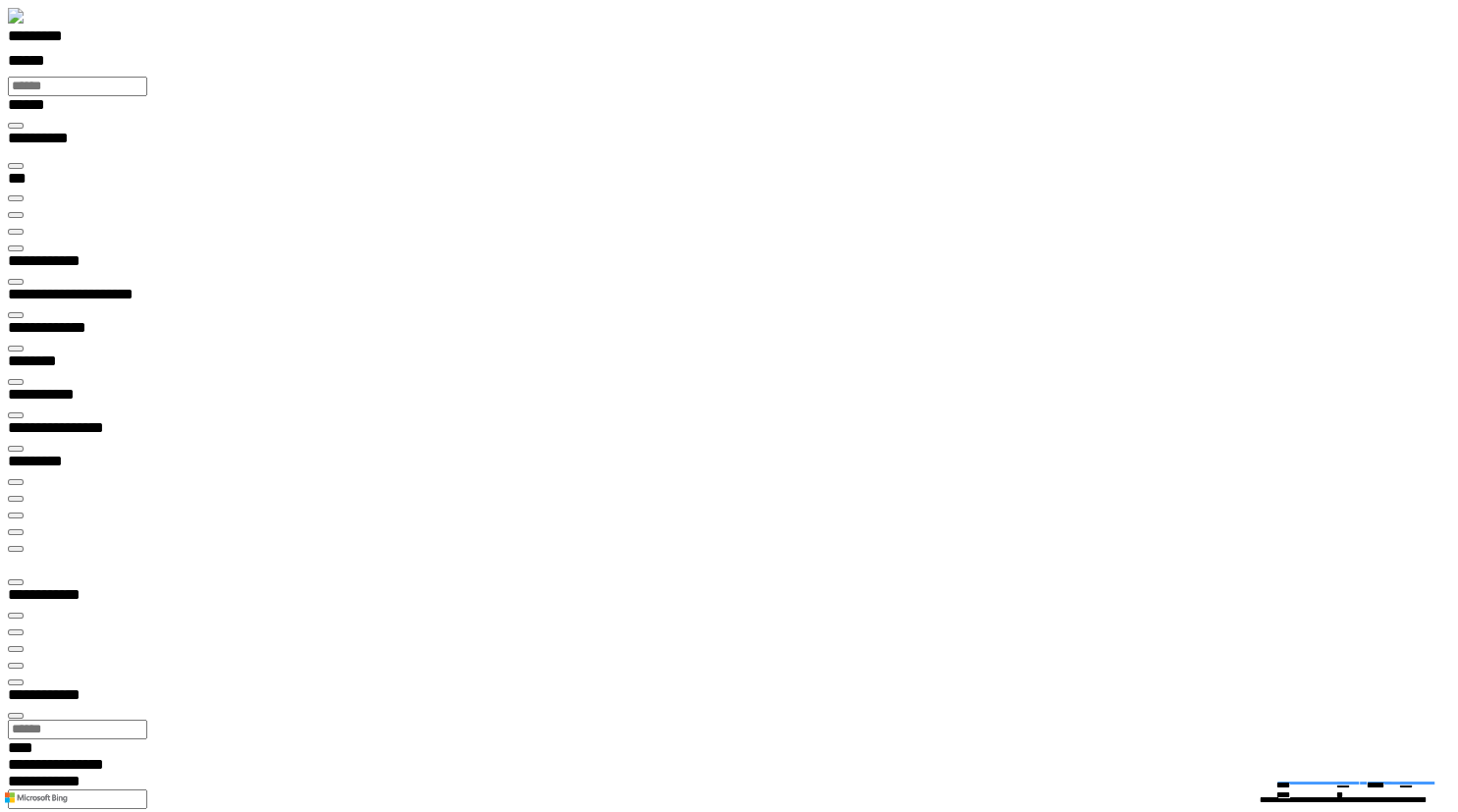 click at bounding box center (16, 14087) 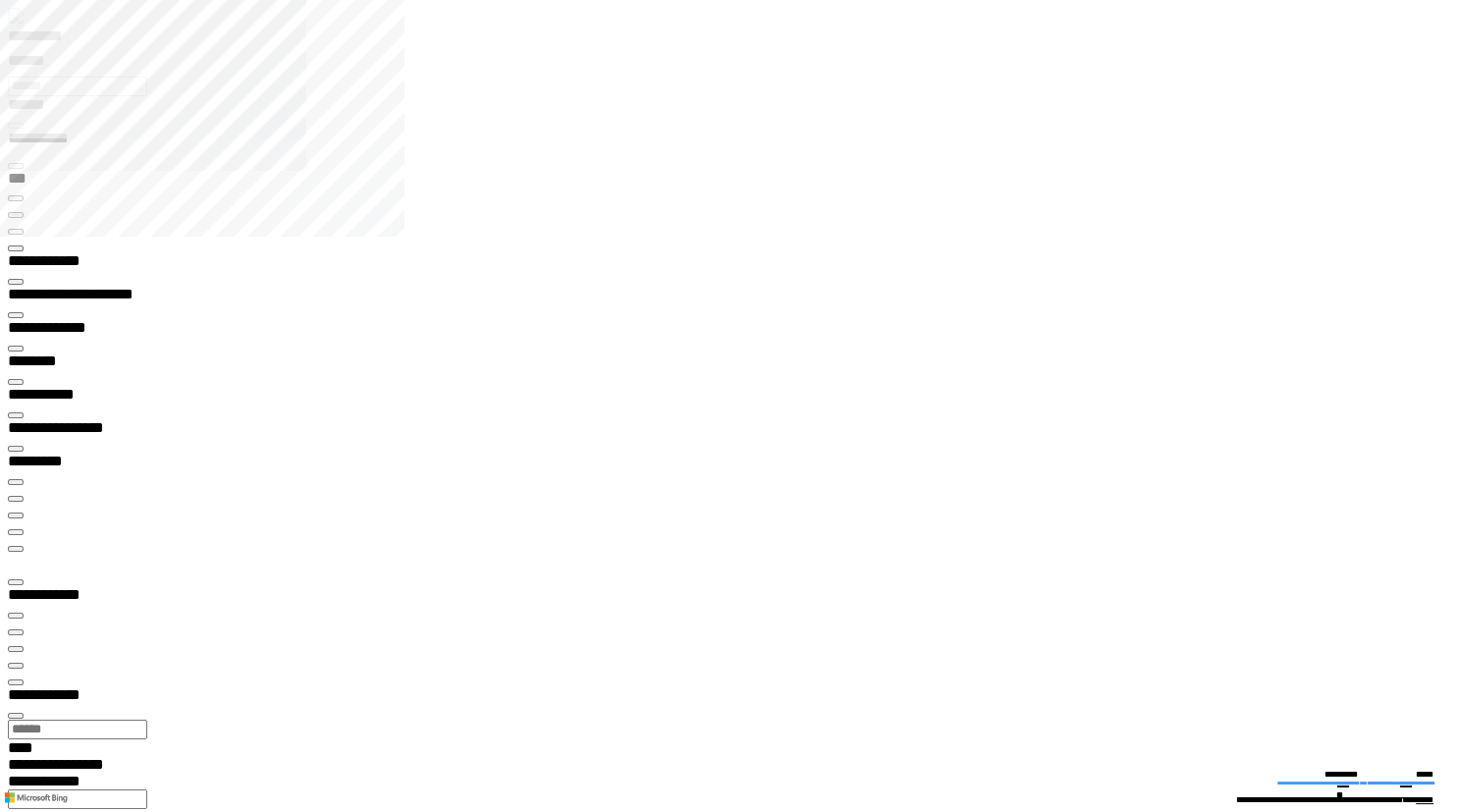 click on "**********" at bounding box center (69, 18781) 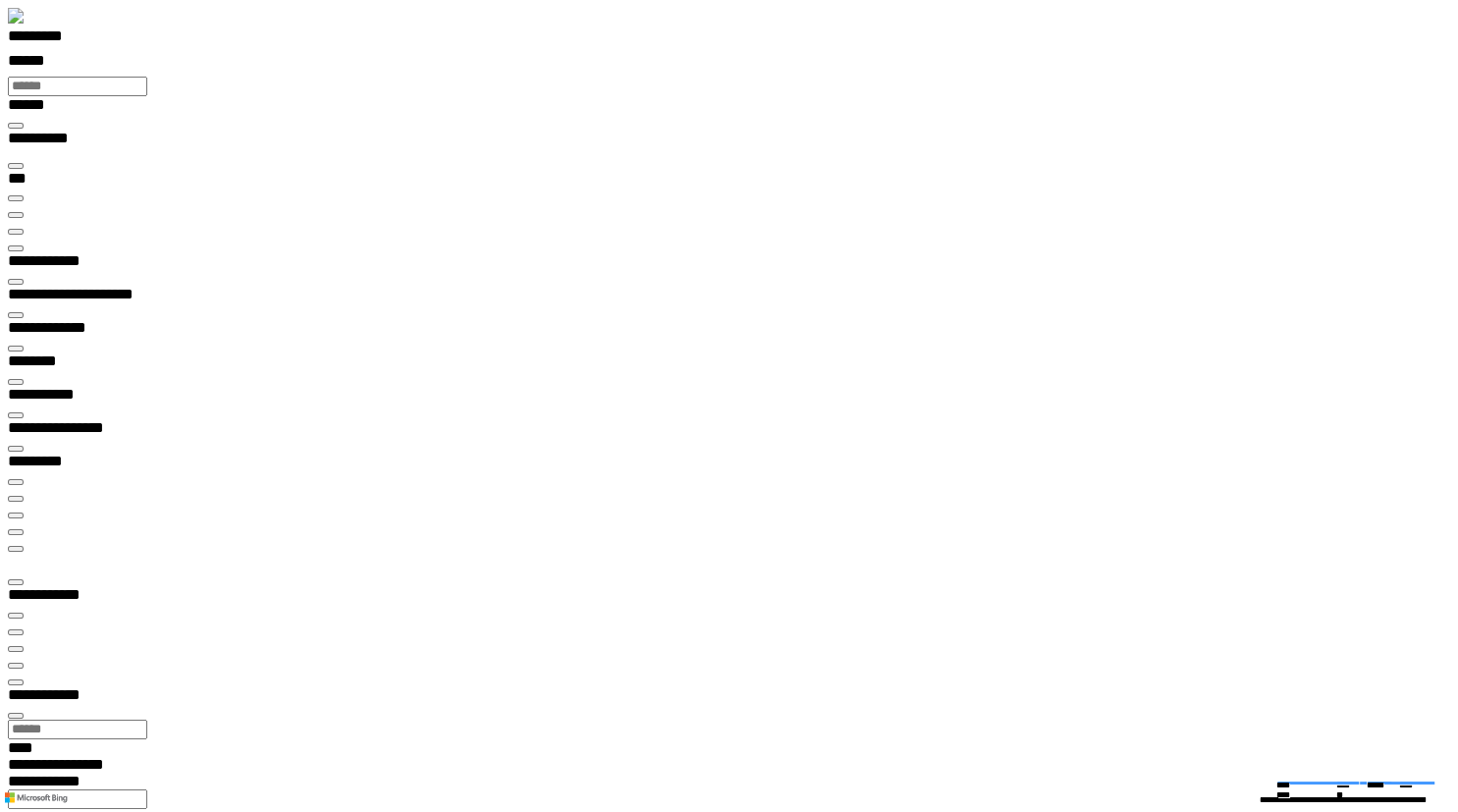 click at bounding box center (16, 14087) 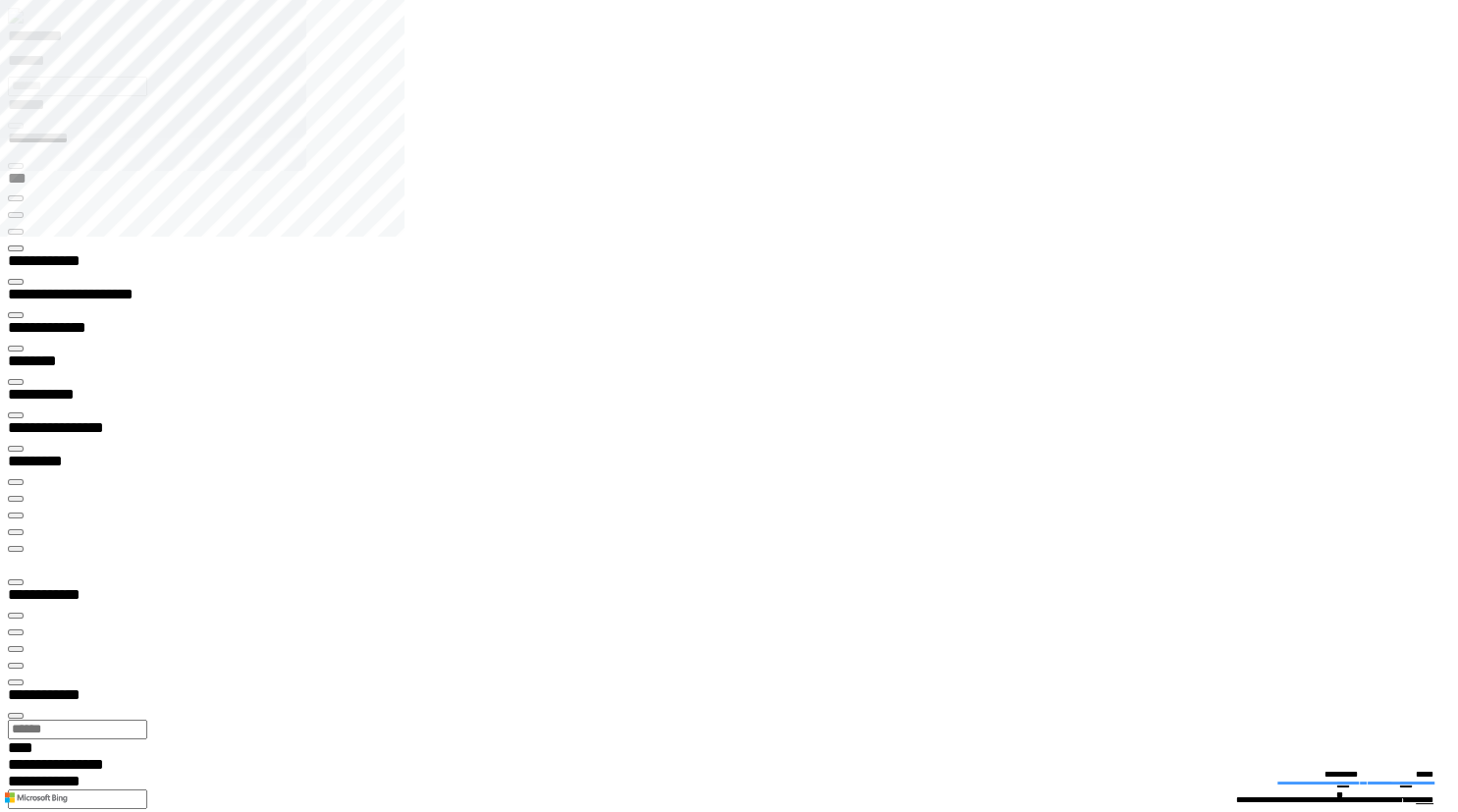 scroll, scrollTop: 98186, scrollLeft: 98182, axis: both 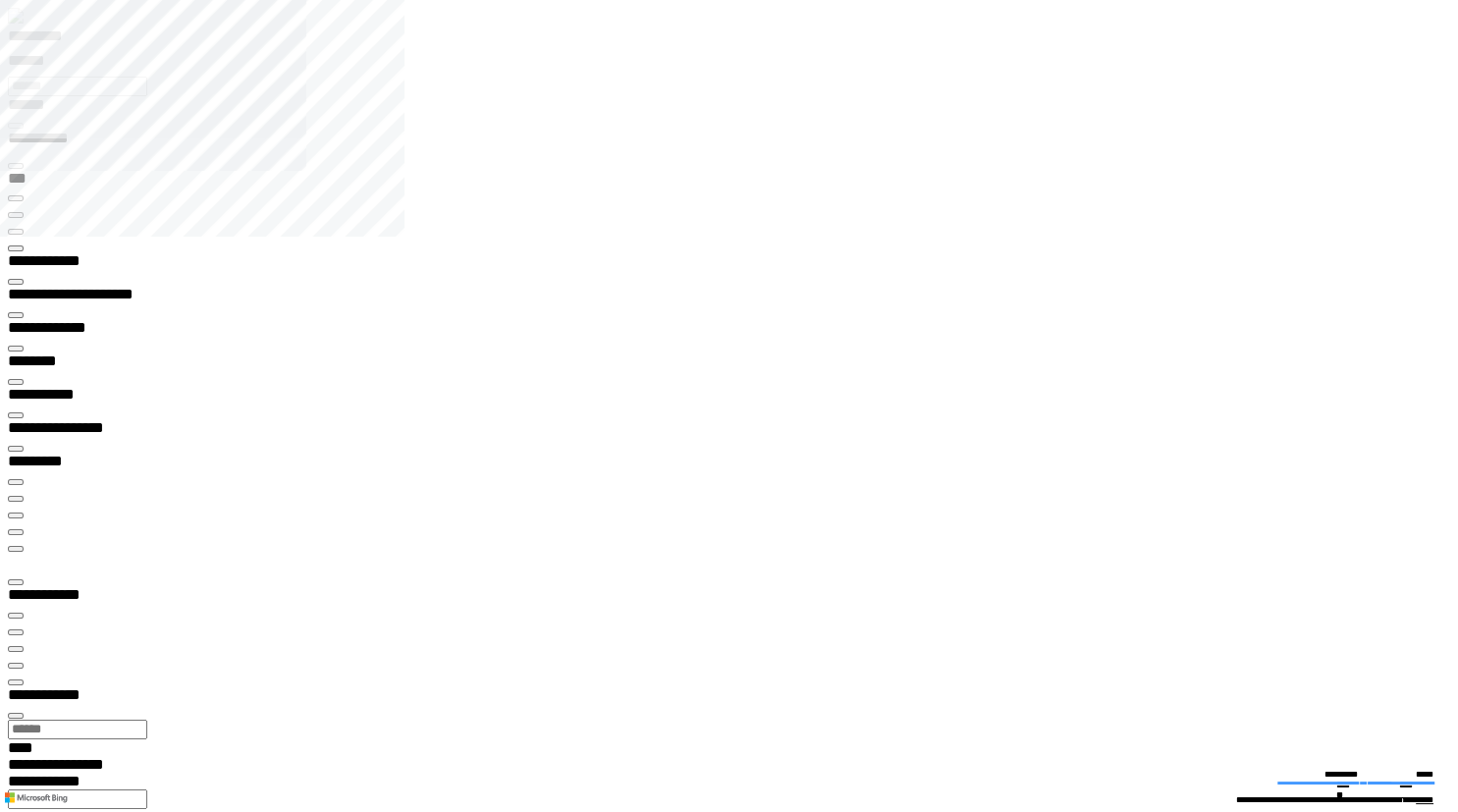 click at bounding box center [16, 14015] 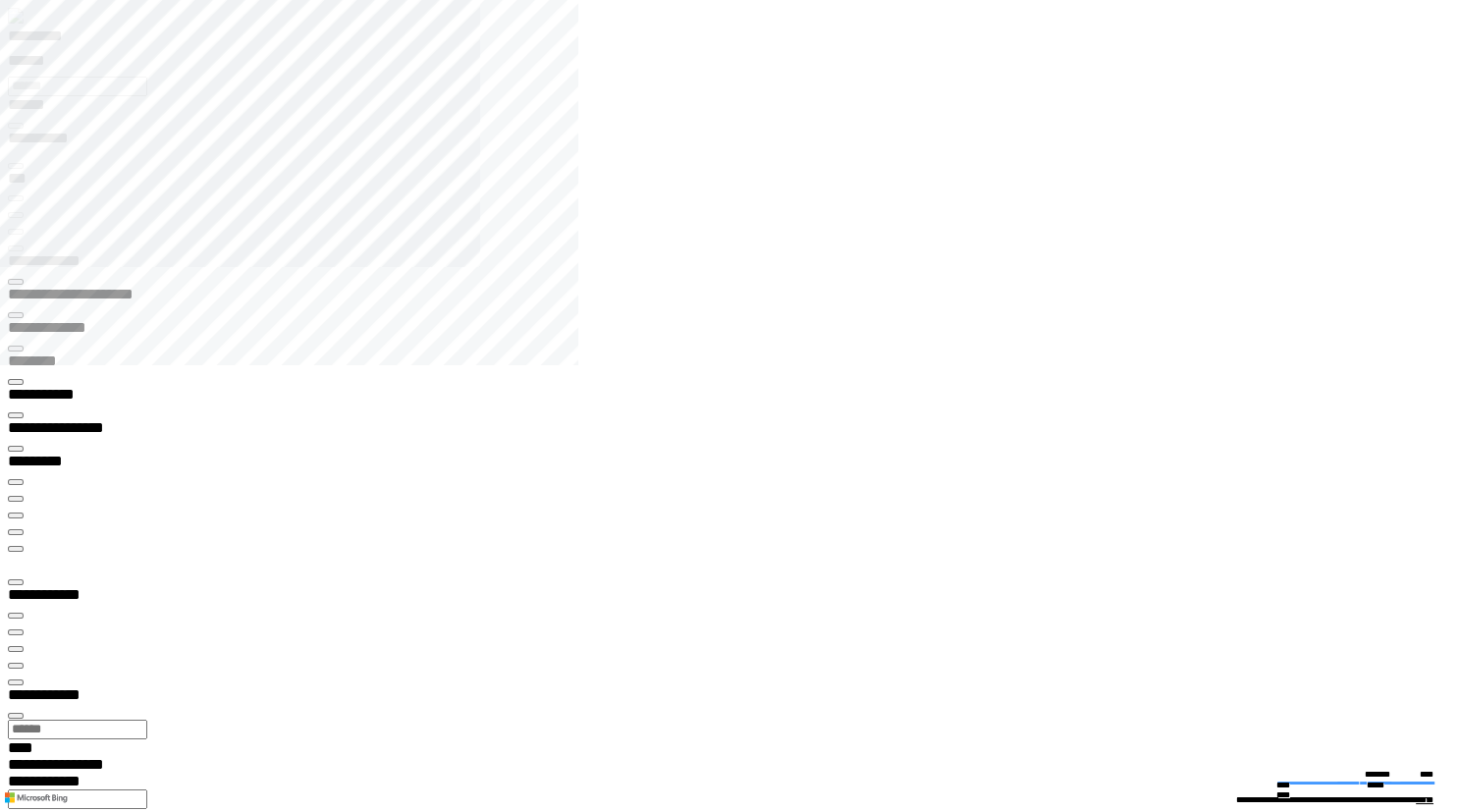 click on "**********" at bounding box center (736, 12947) 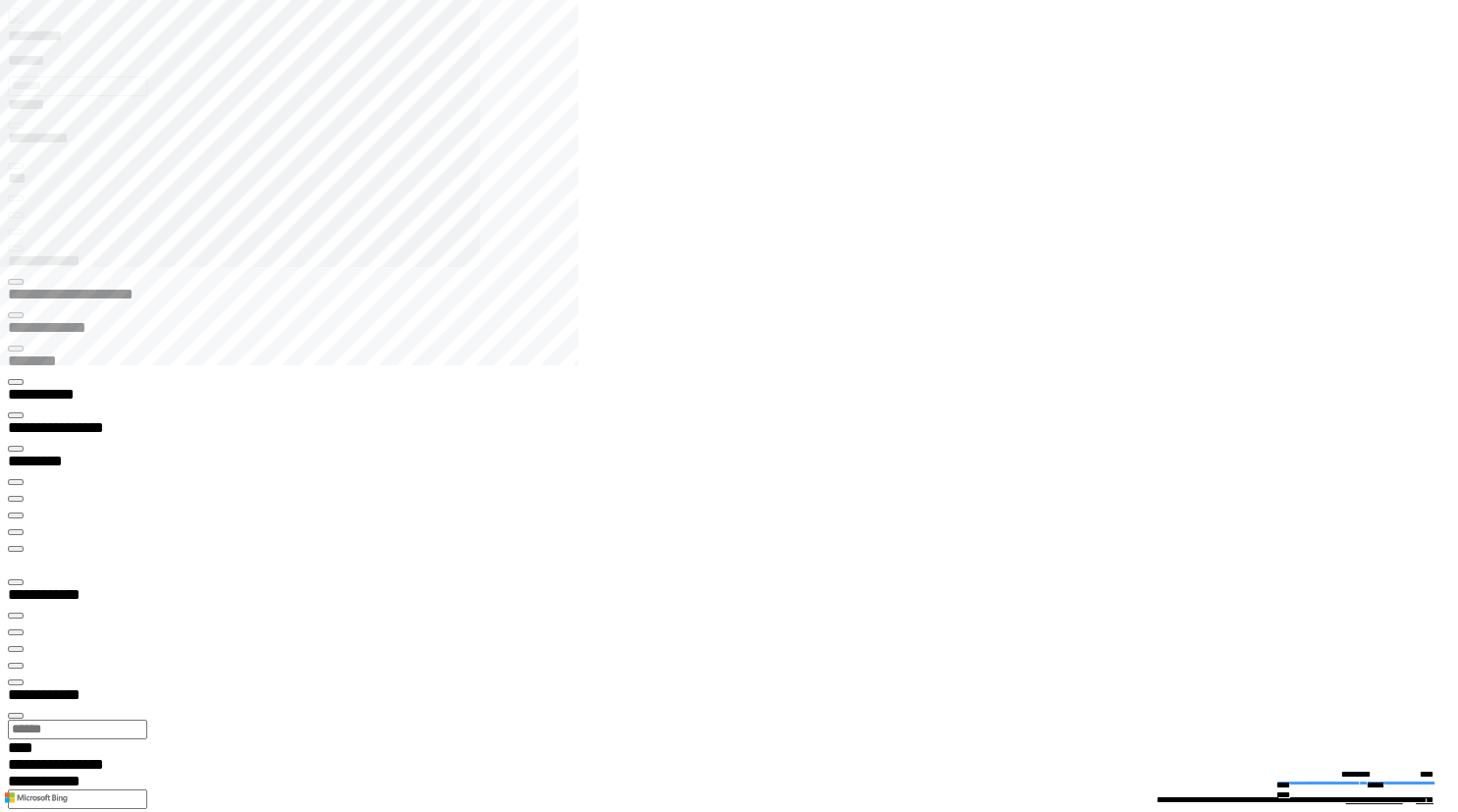 click at bounding box center (16, 12999) 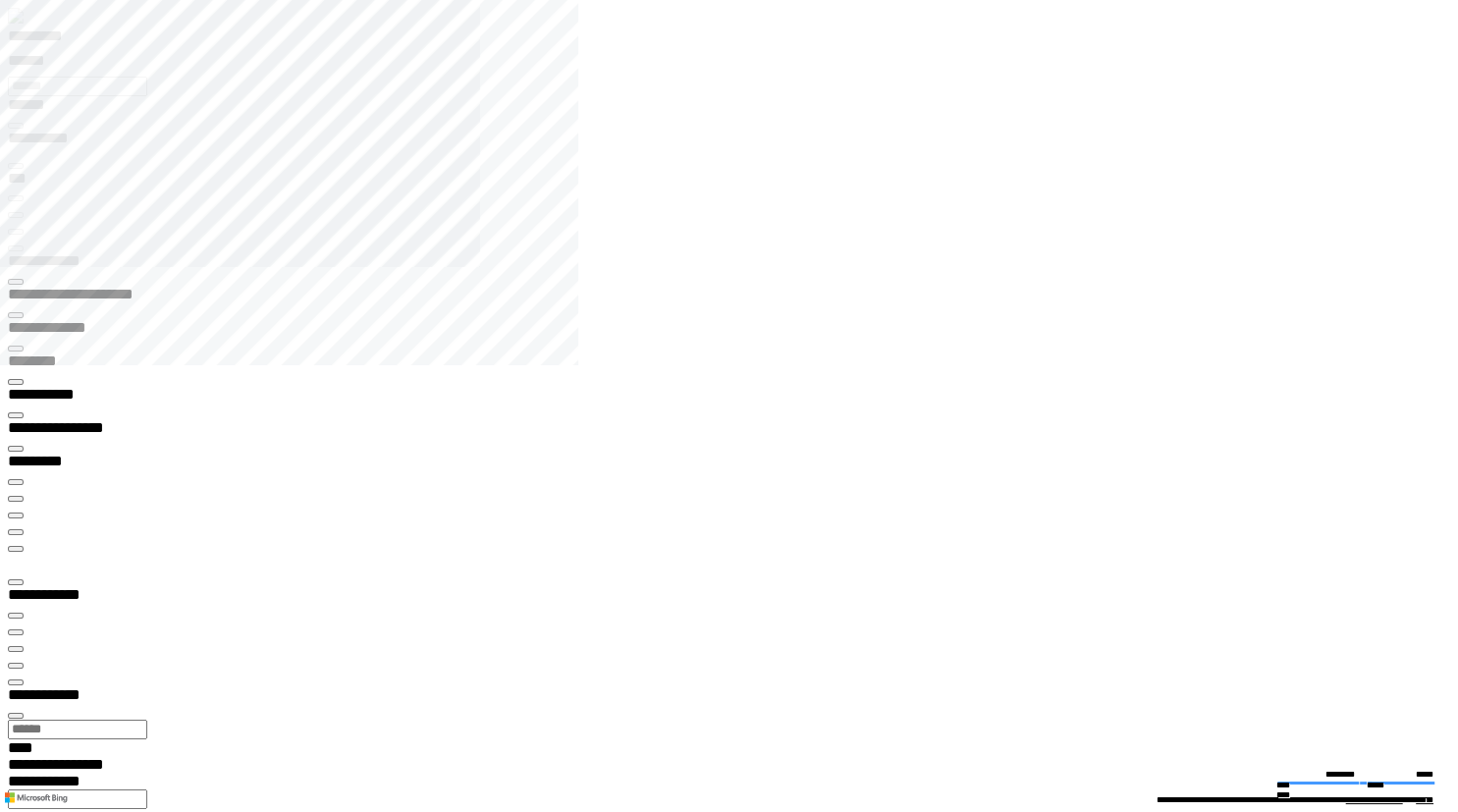 click at bounding box center (16, 12999) 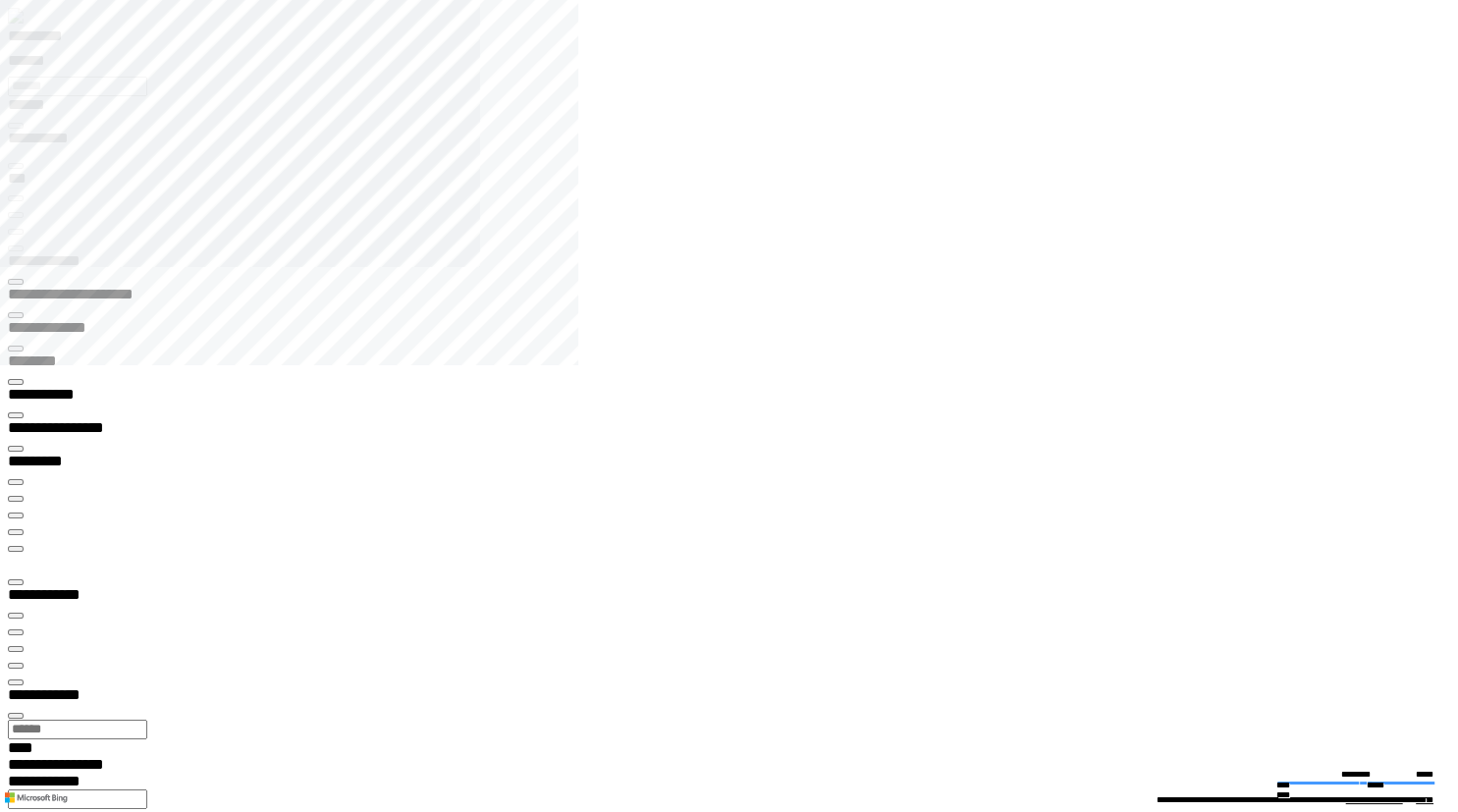 click at bounding box center [16, 12999] 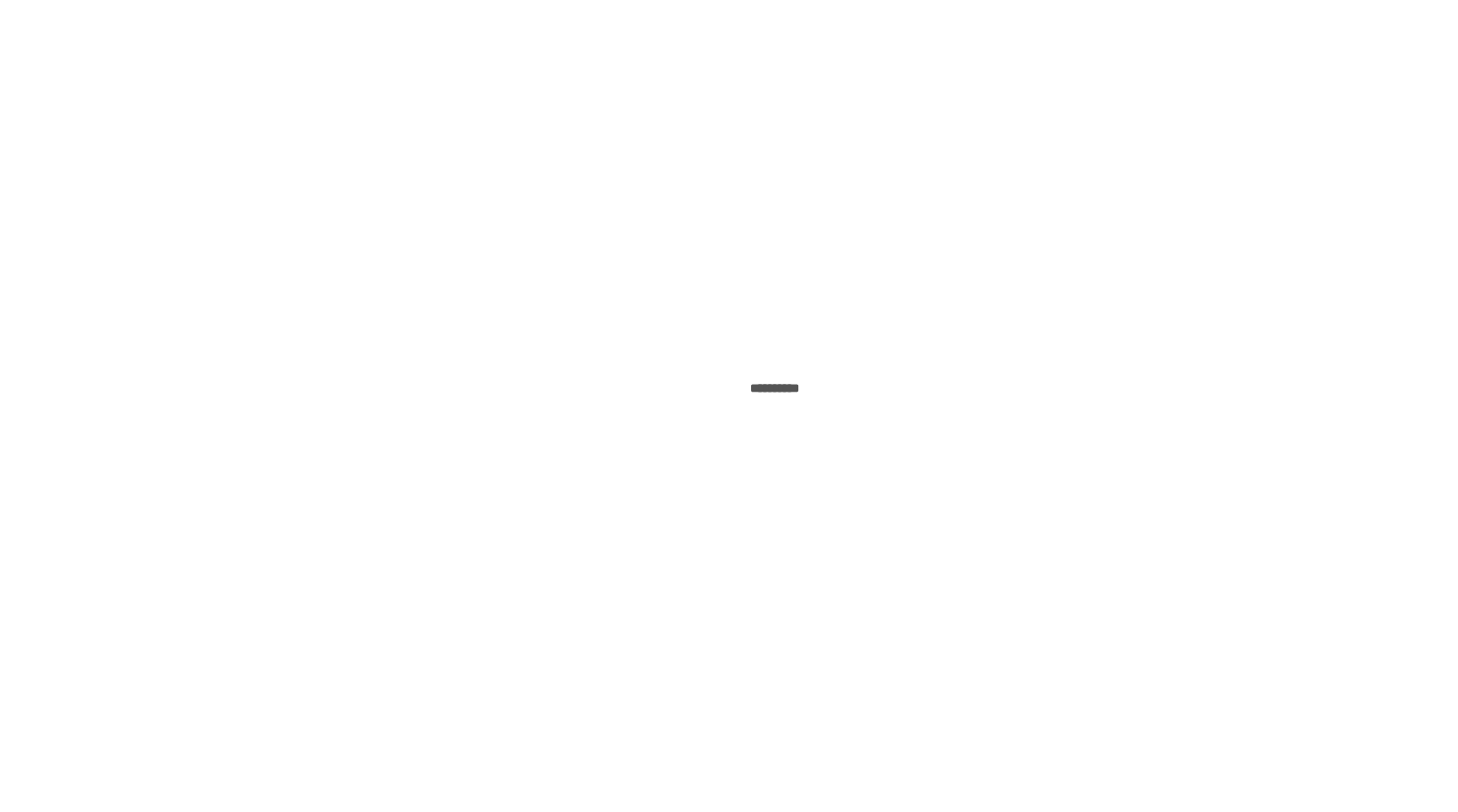 scroll, scrollTop: 0, scrollLeft: 0, axis: both 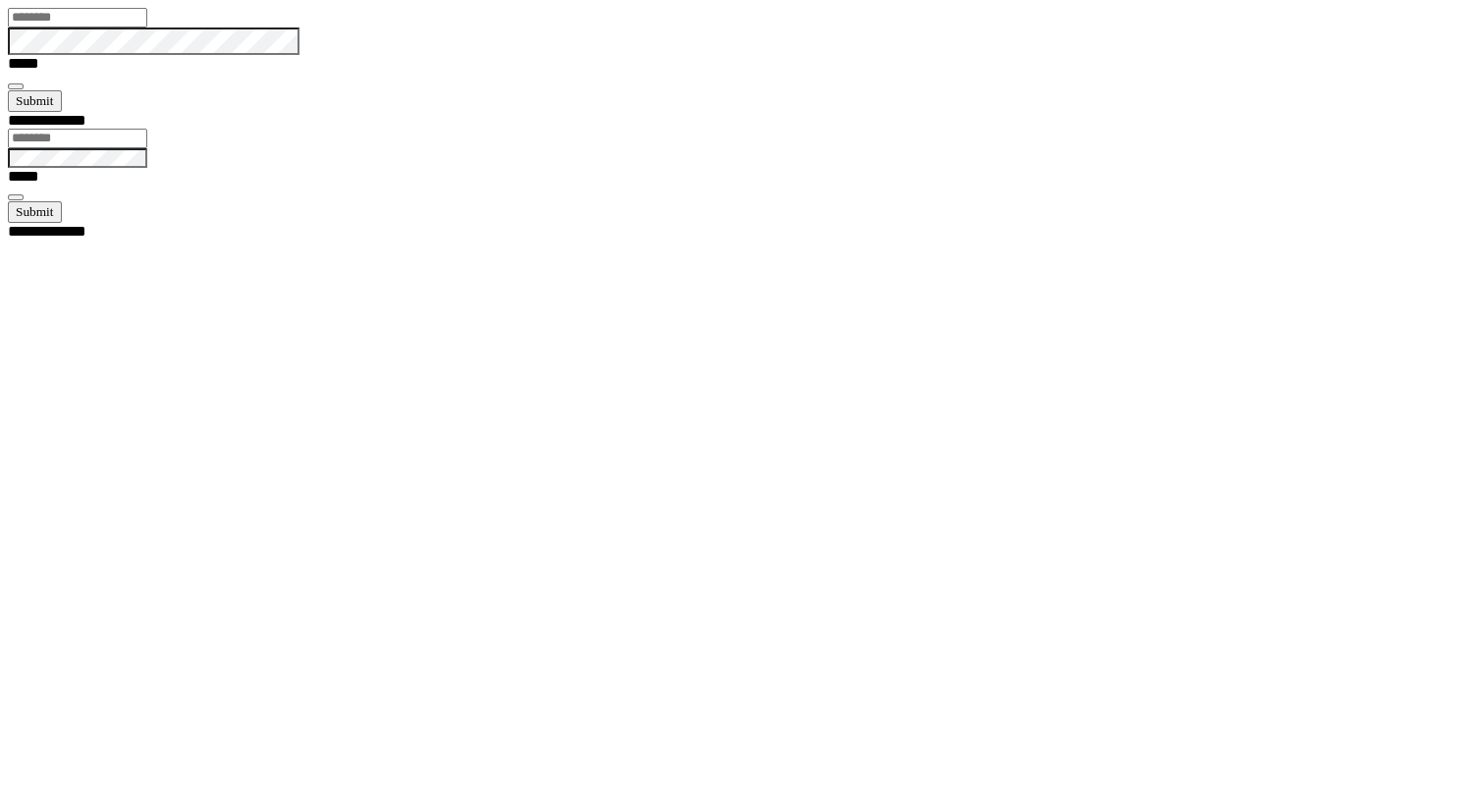 click at bounding box center (78, 18) 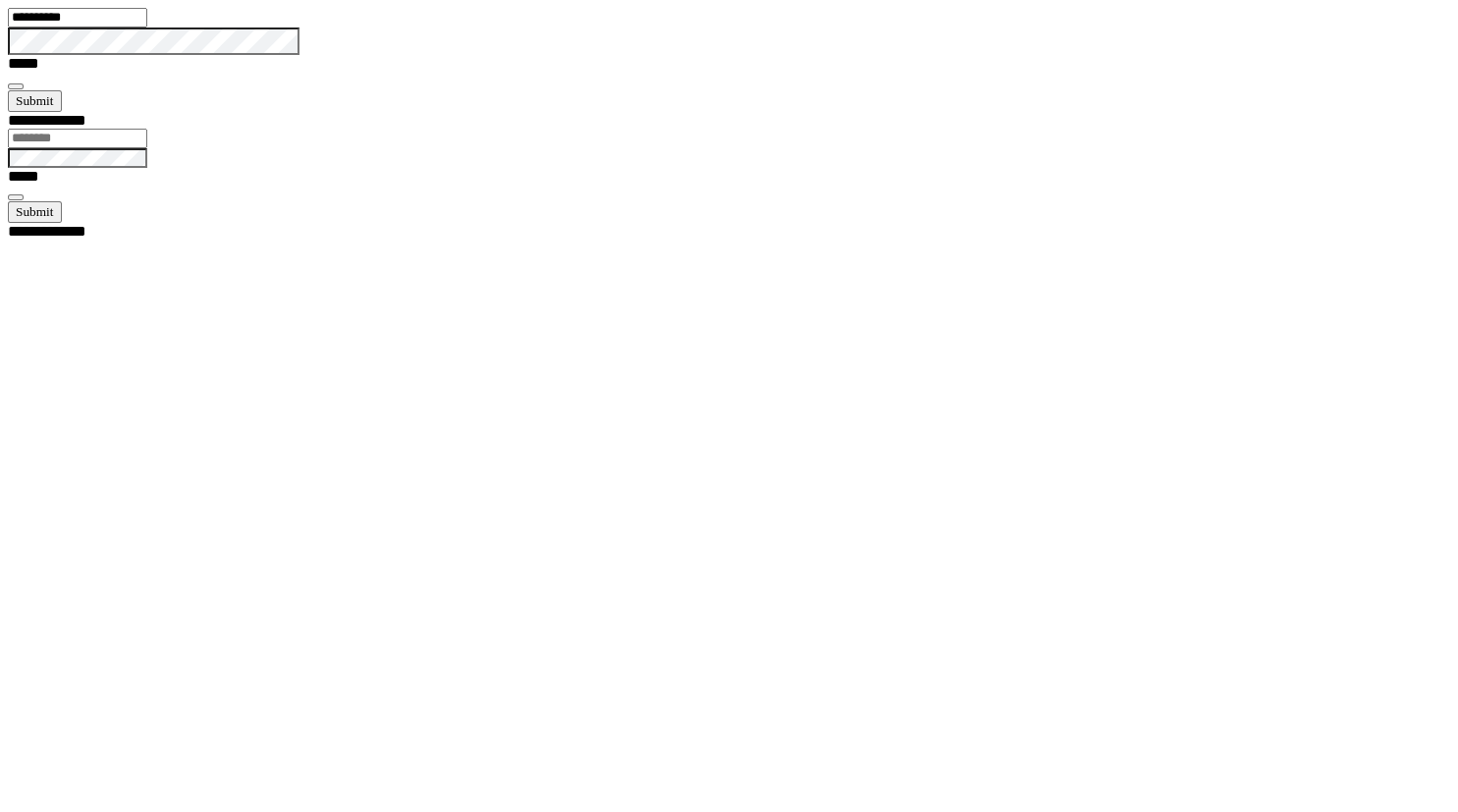 type on "**********" 